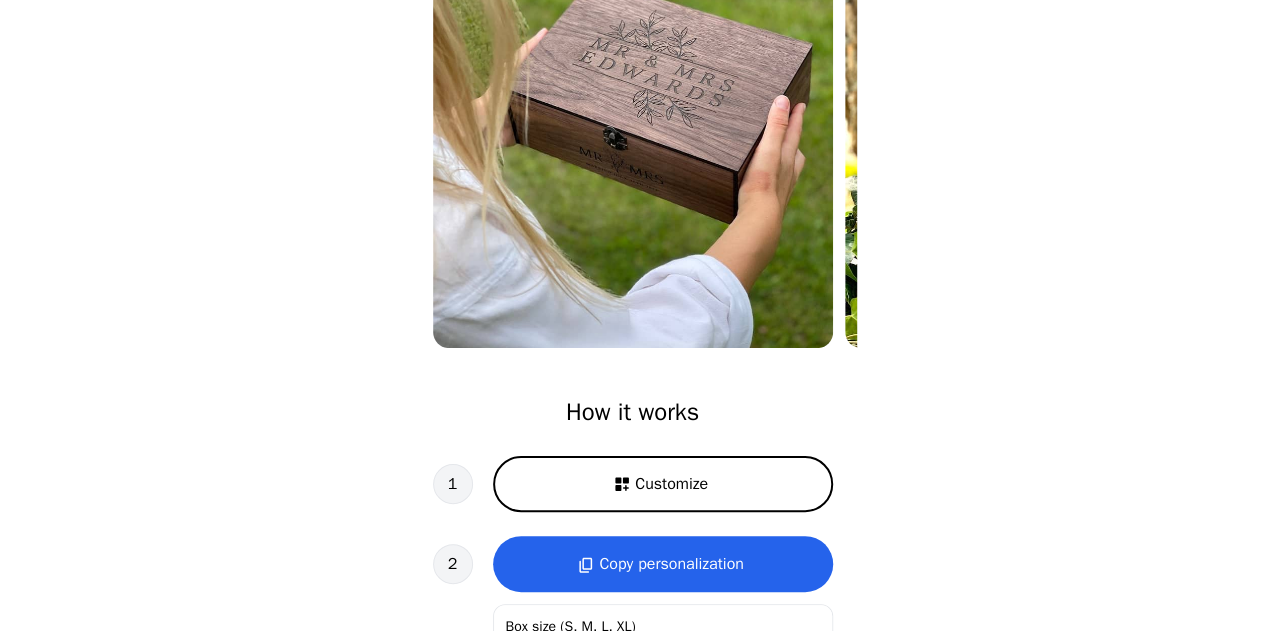 scroll, scrollTop: 100, scrollLeft: 0, axis: vertical 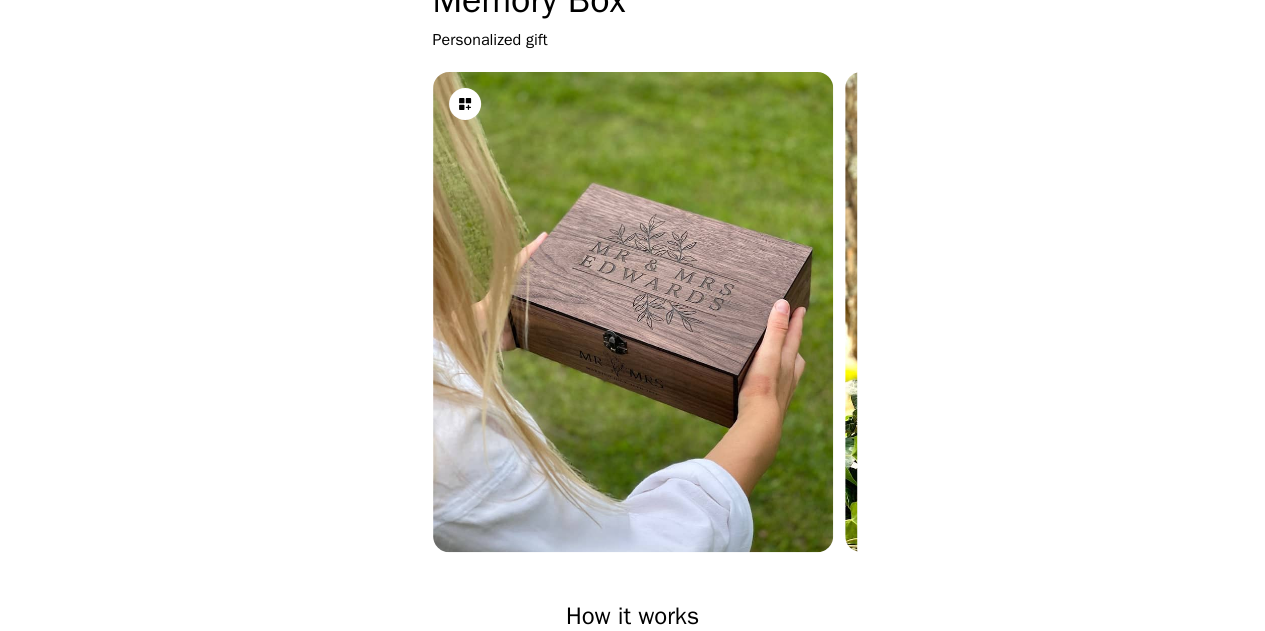 click at bounding box center (633, 312) 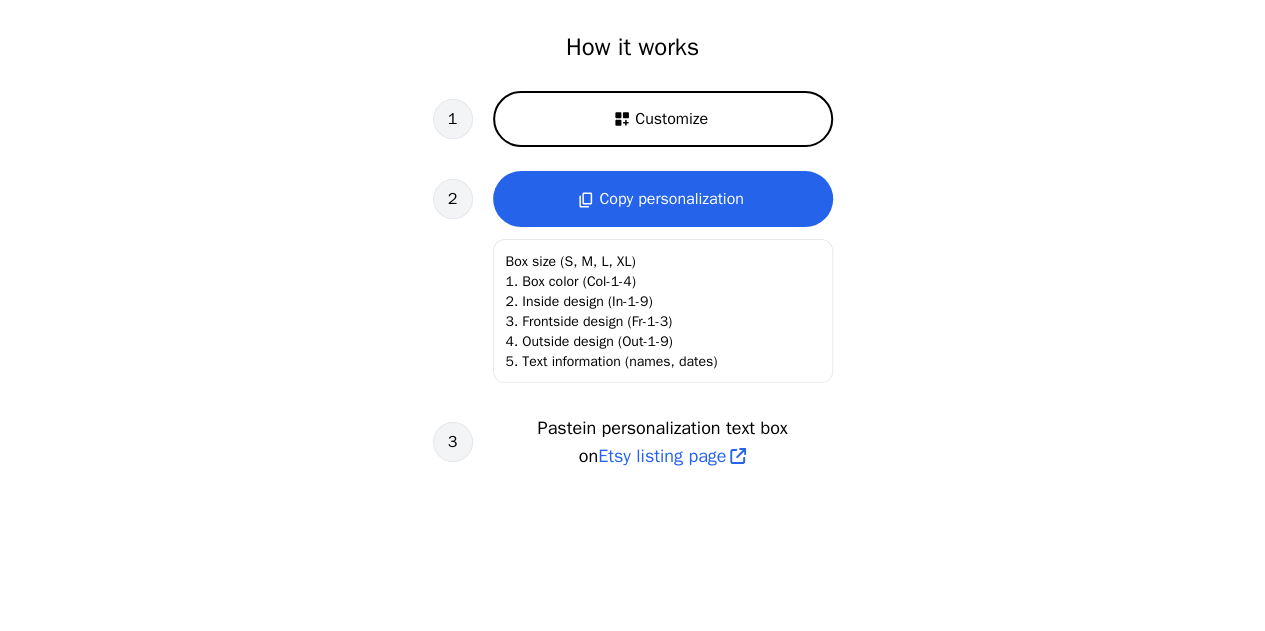scroll, scrollTop: 700, scrollLeft: 0, axis: vertical 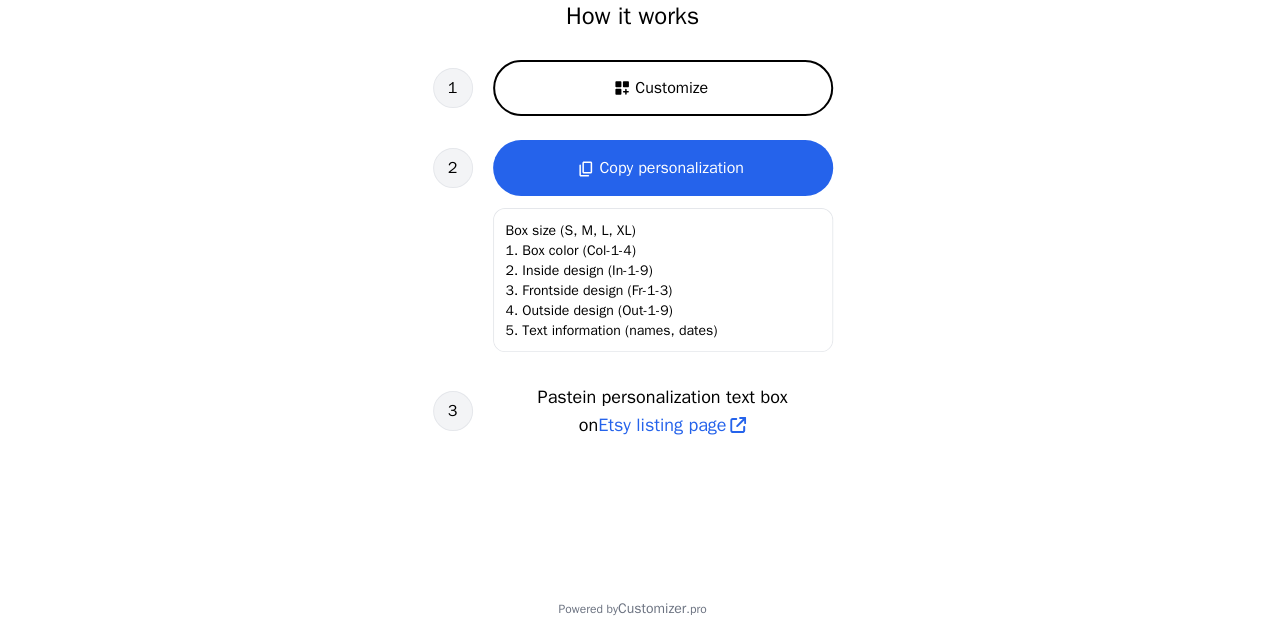 click on "Box size (S, M, L, XL)
1. Box color (Col-1-4)
2. Inside design (In-1-9)
3. Frontside design (Fr-1-3)
4. Outside design (Out-1-9)
5. Text information (names, dates)" 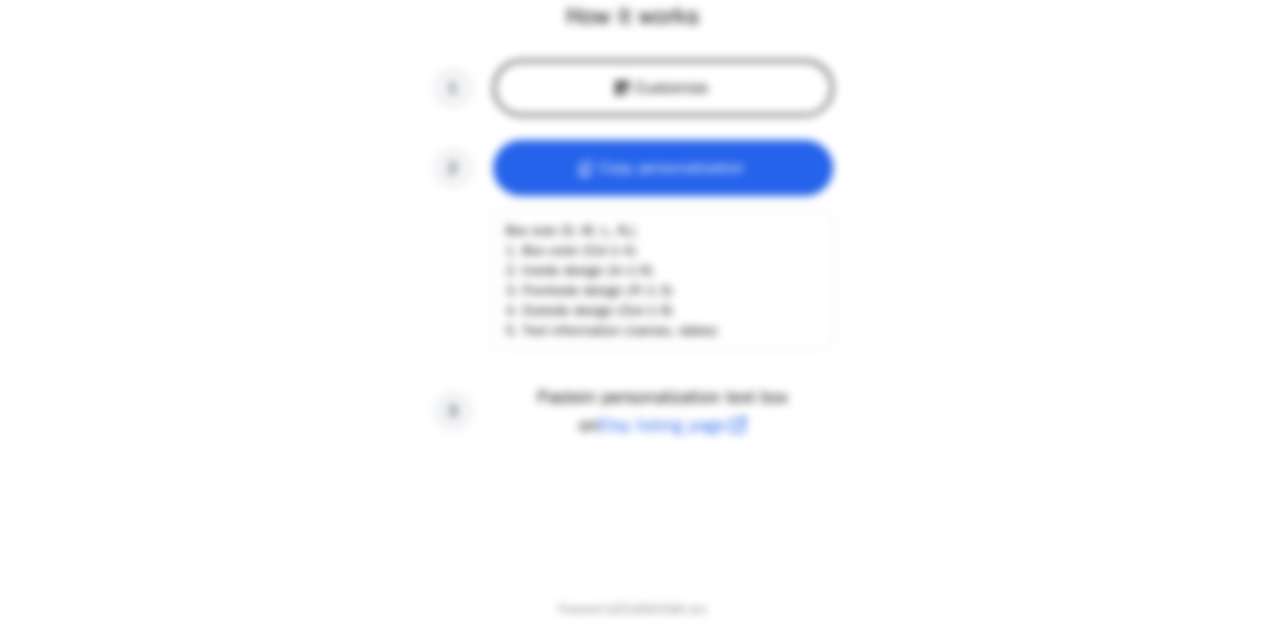 scroll, scrollTop: 0, scrollLeft: 256, axis: horizontal 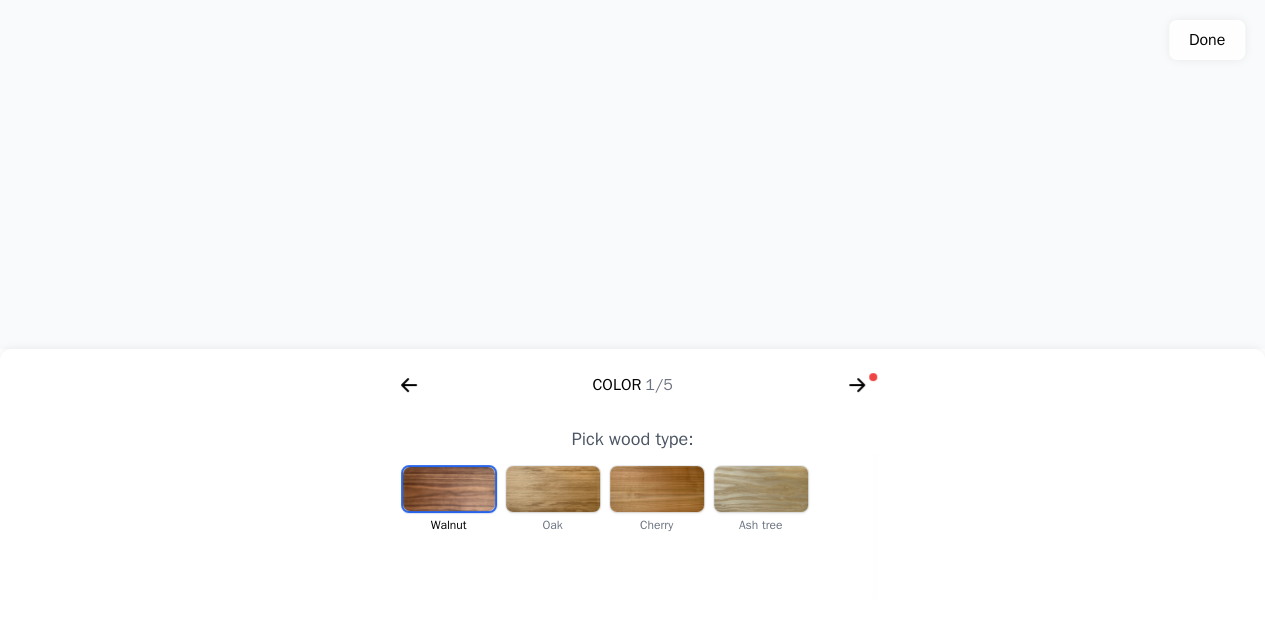 click at bounding box center (449, 489) 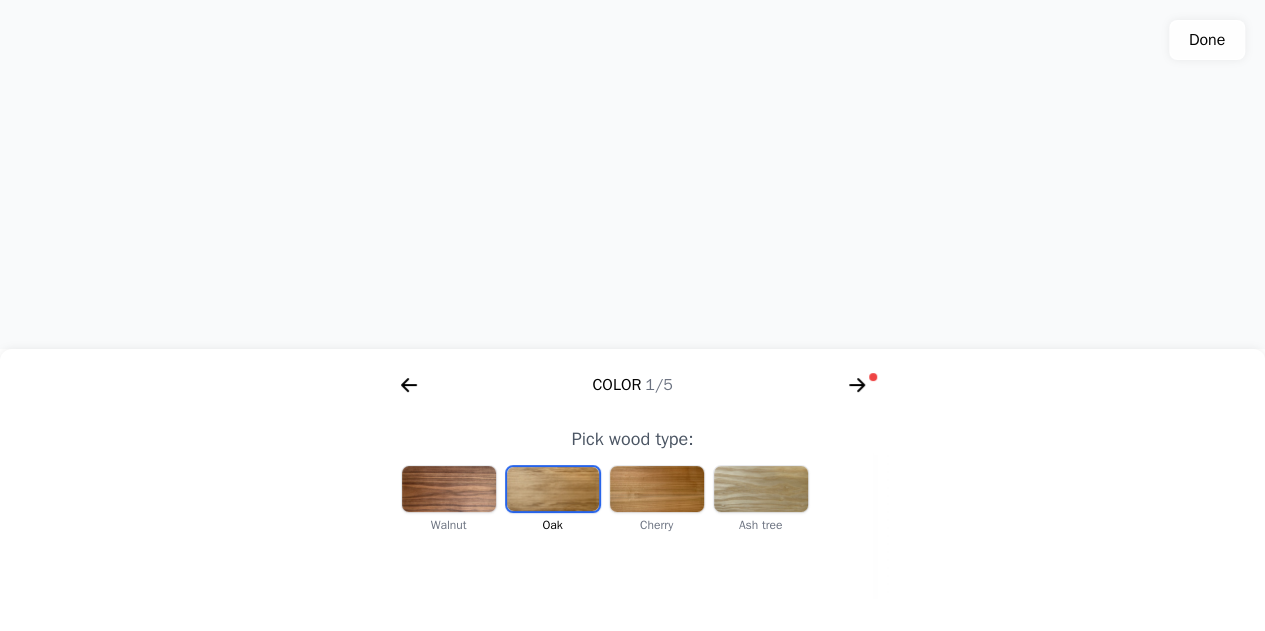 click at bounding box center (657, 489) 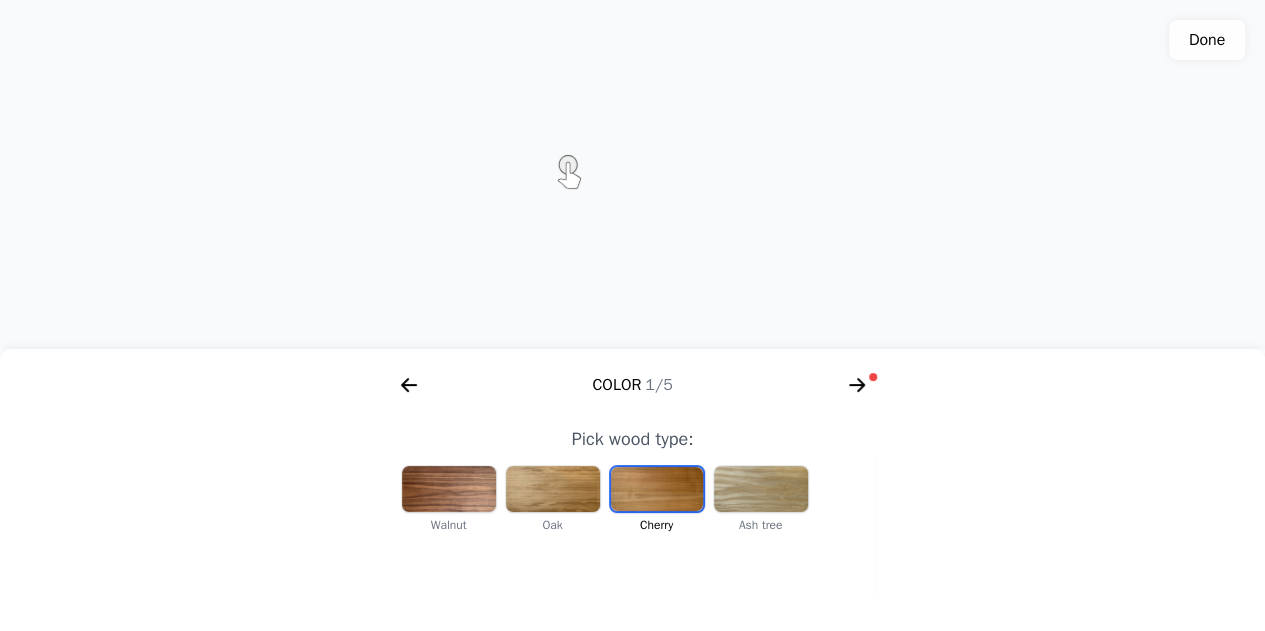 click at bounding box center [761, 489] 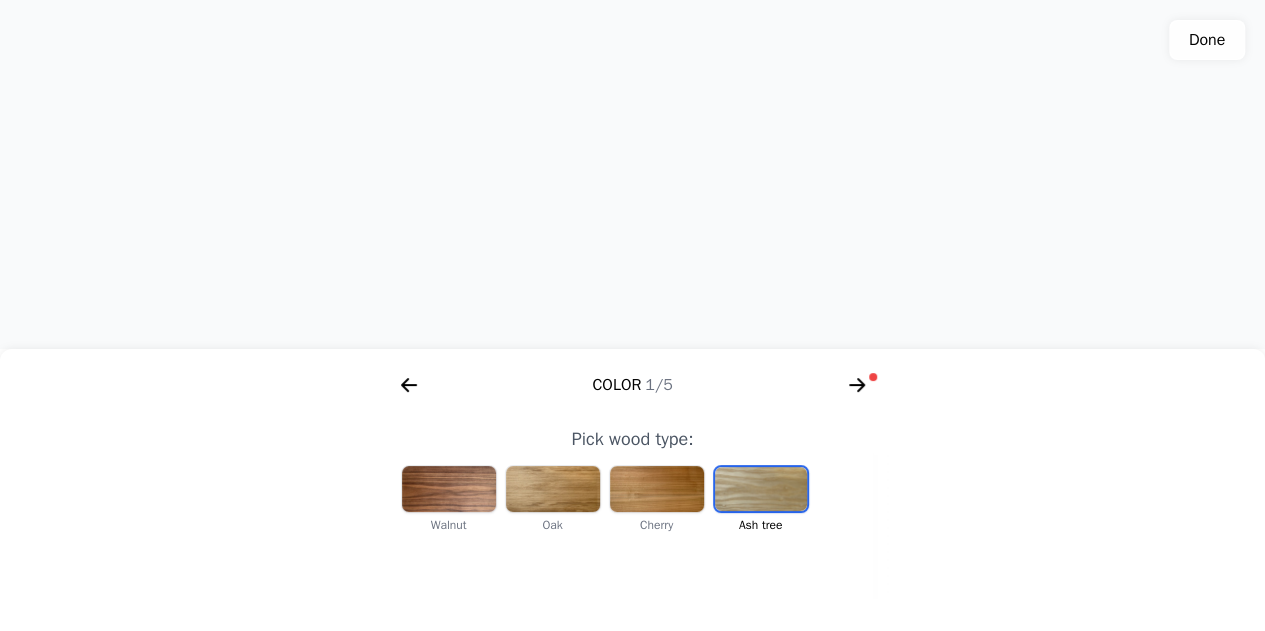 click on "Walnut Oak Cherry Ash tree" at bounding box center (633, 499) 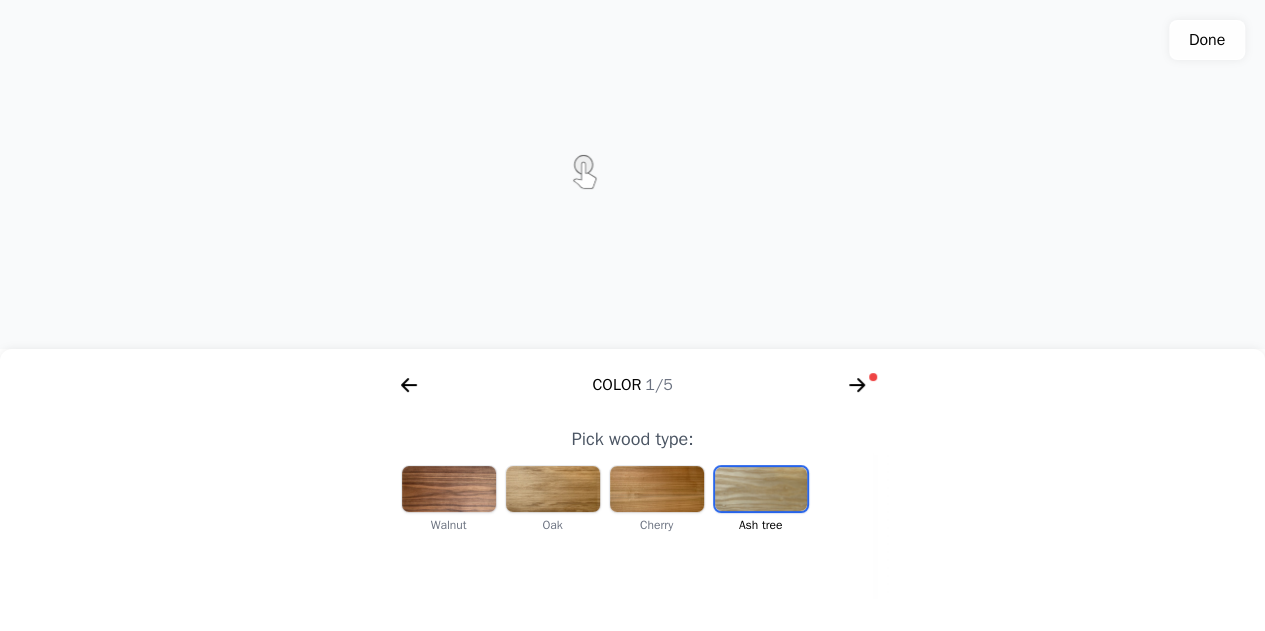 click at bounding box center [449, 489] 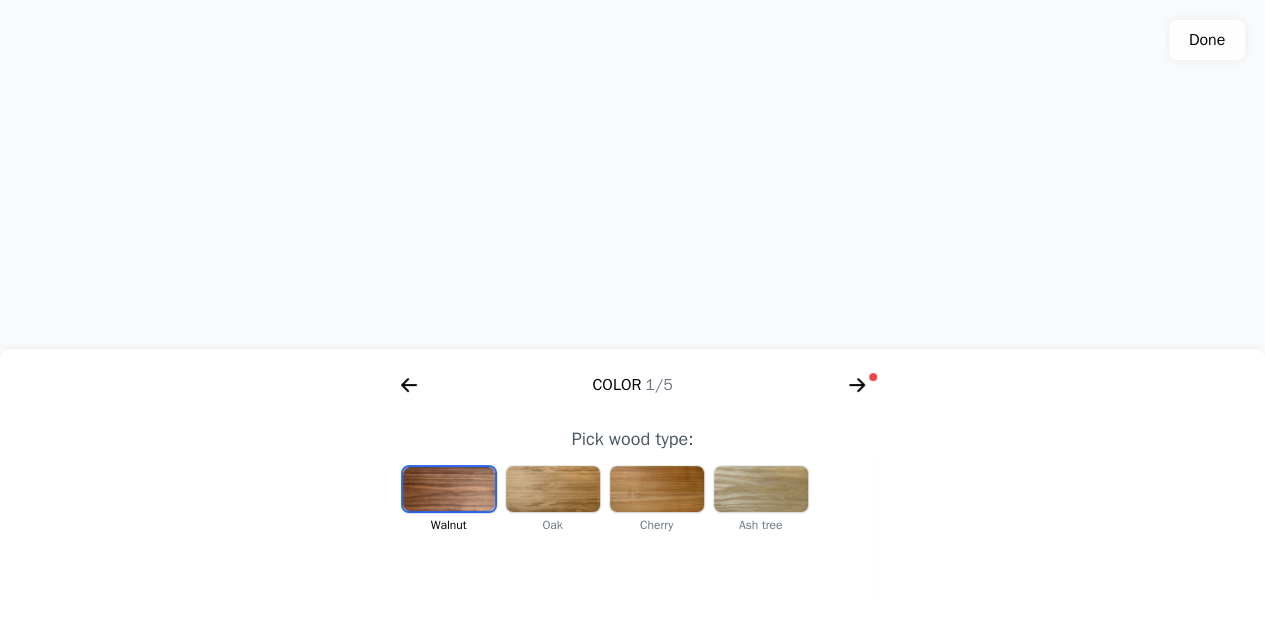 click 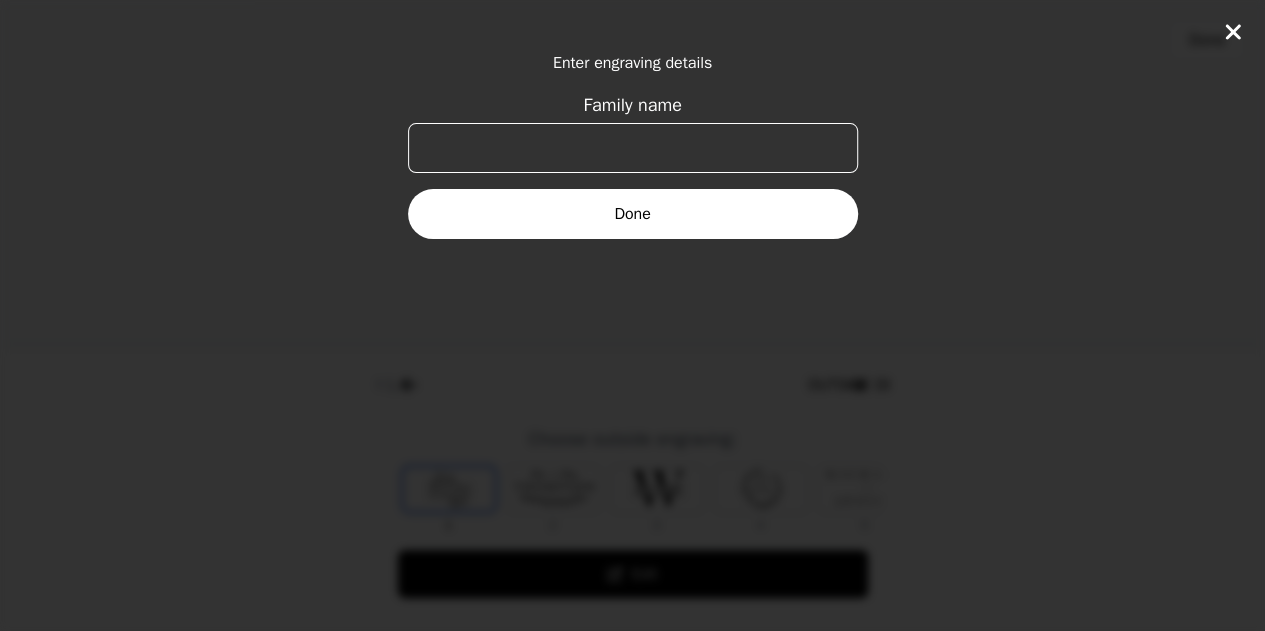 scroll, scrollTop: 0, scrollLeft: 768, axis: horizontal 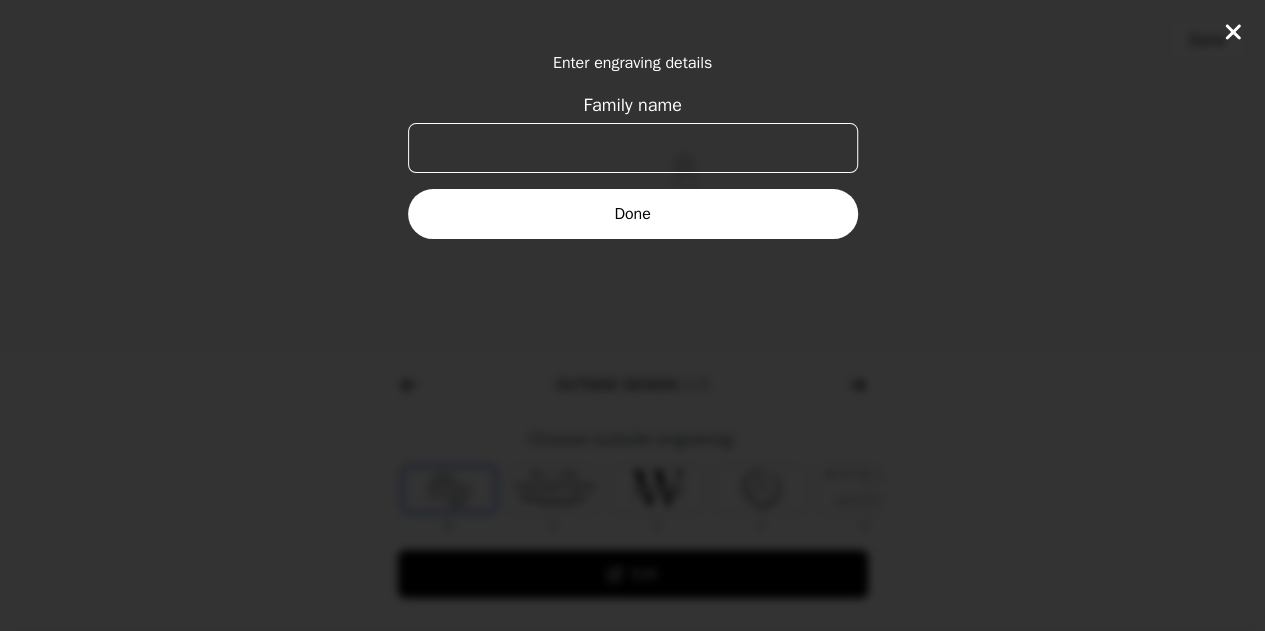 click on "Family name" at bounding box center (633, 148) 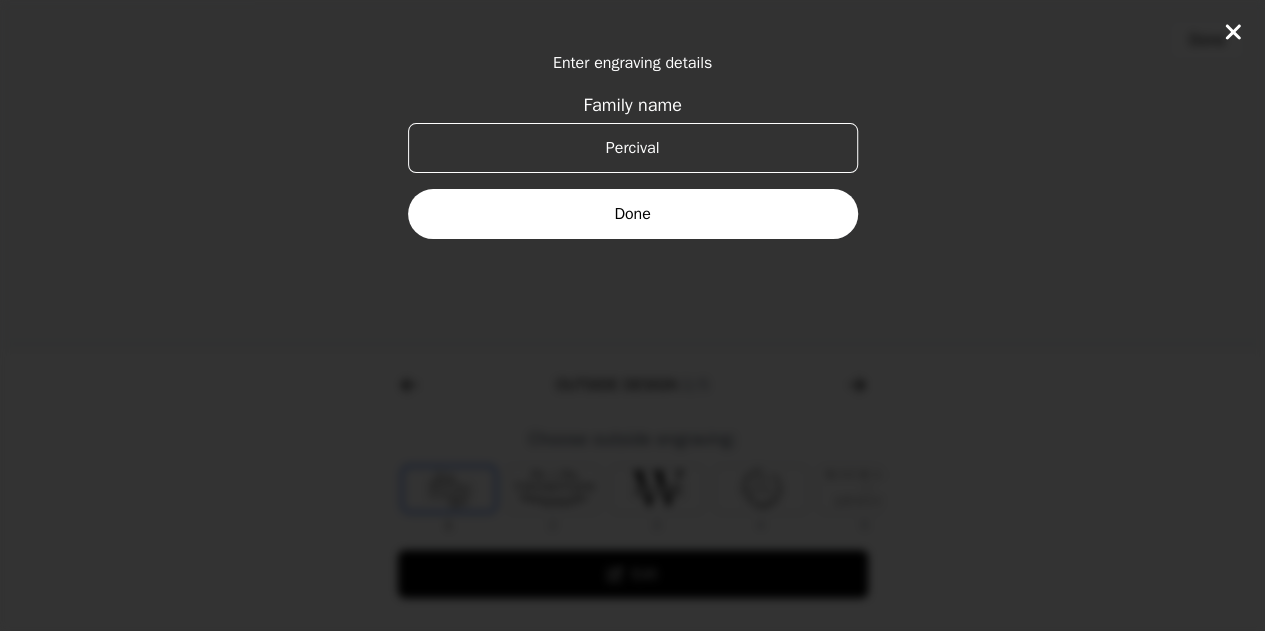 type on "Percival" 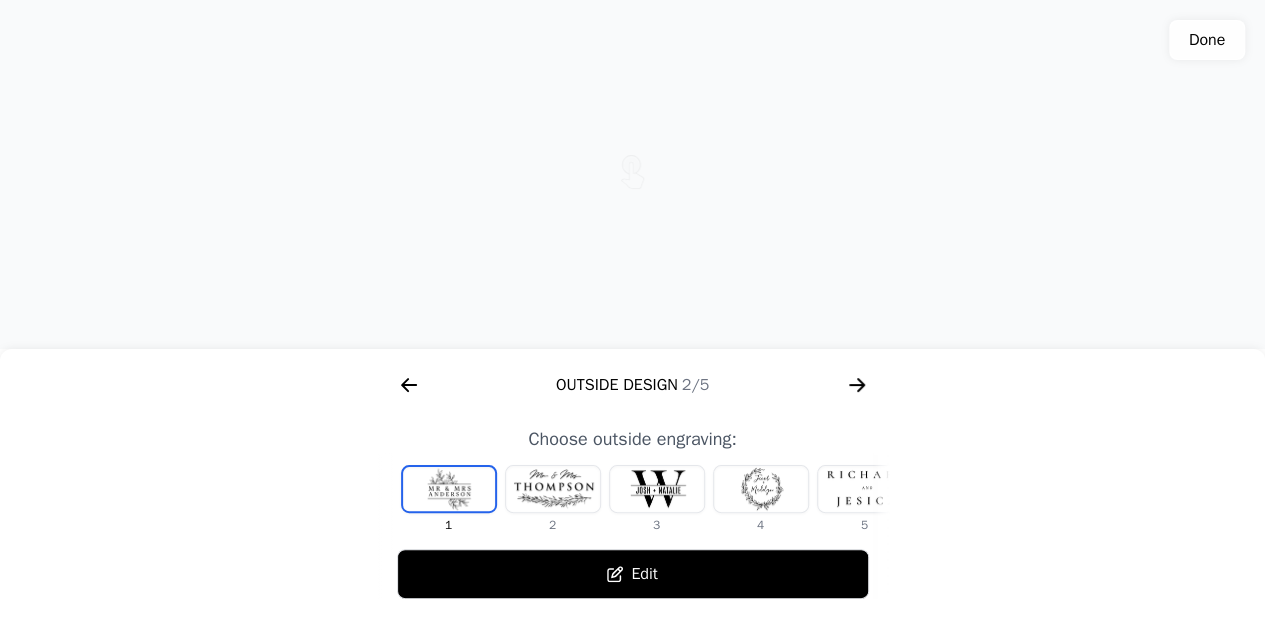click at bounding box center [553, 489] 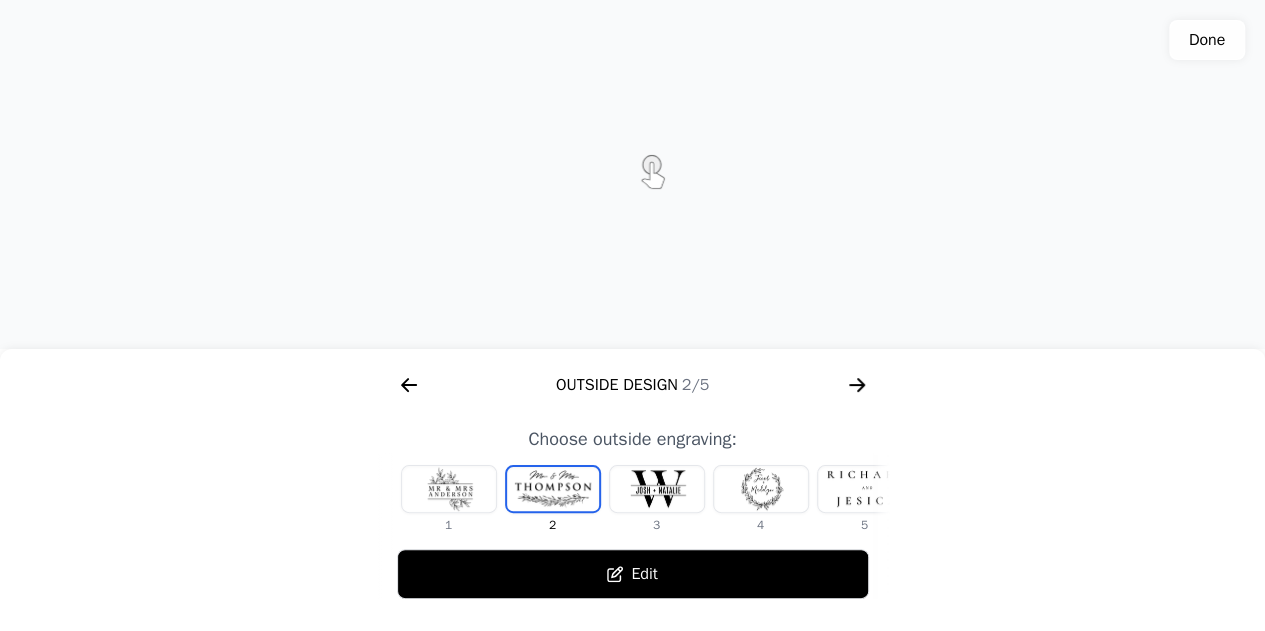 click at bounding box center (657, 489) 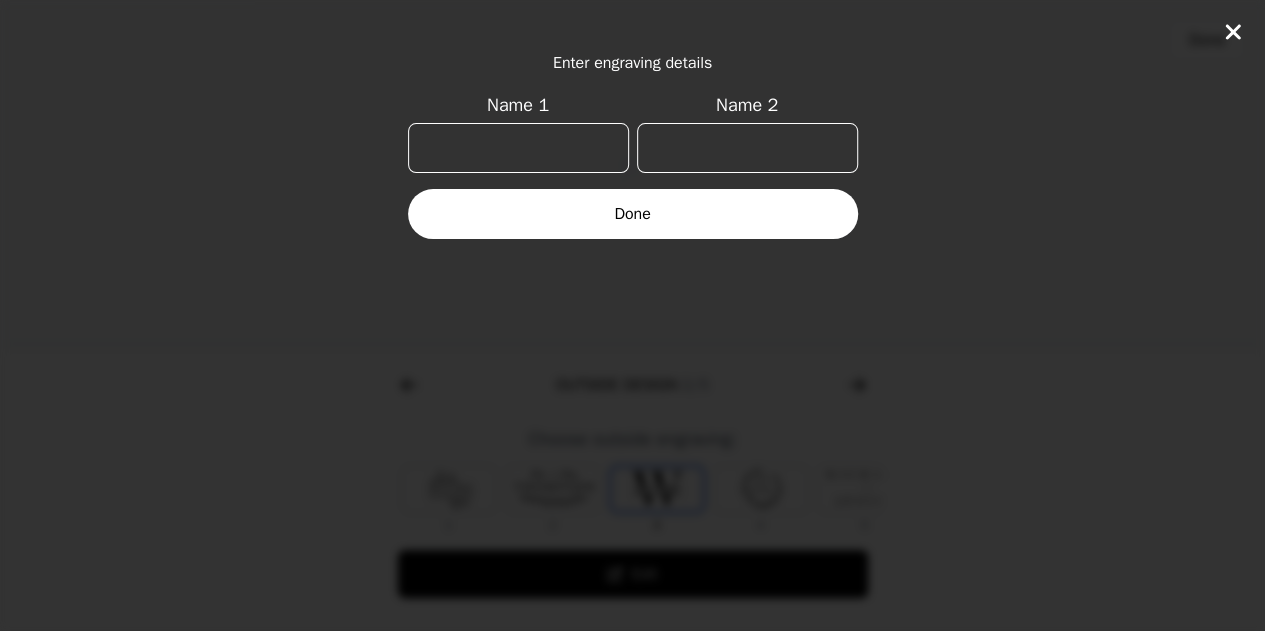 scroll, scrollTop: 0, scrollLeft: 24, axis: horizontal 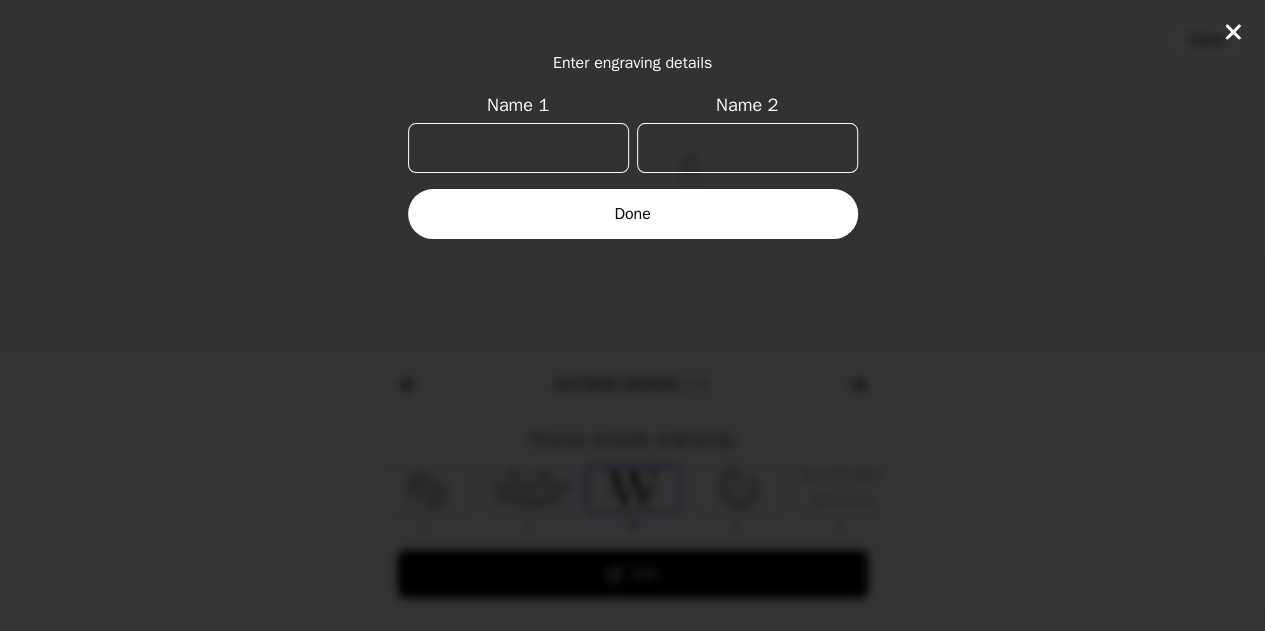 click 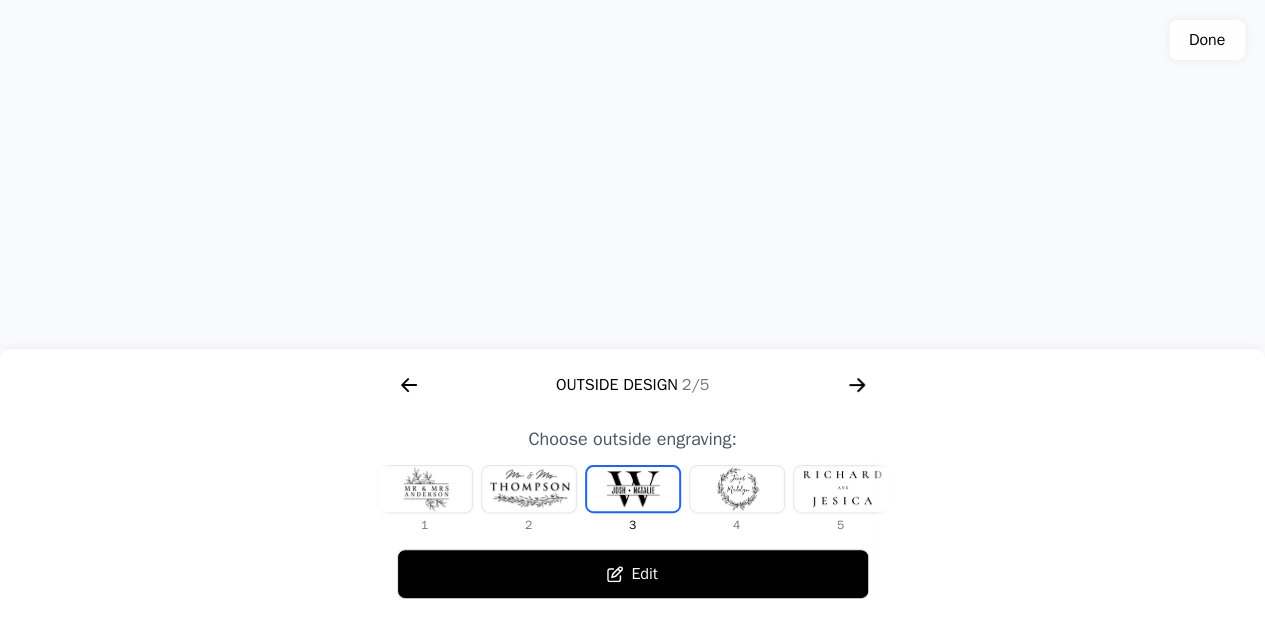 click at bounding box center [737, 489] 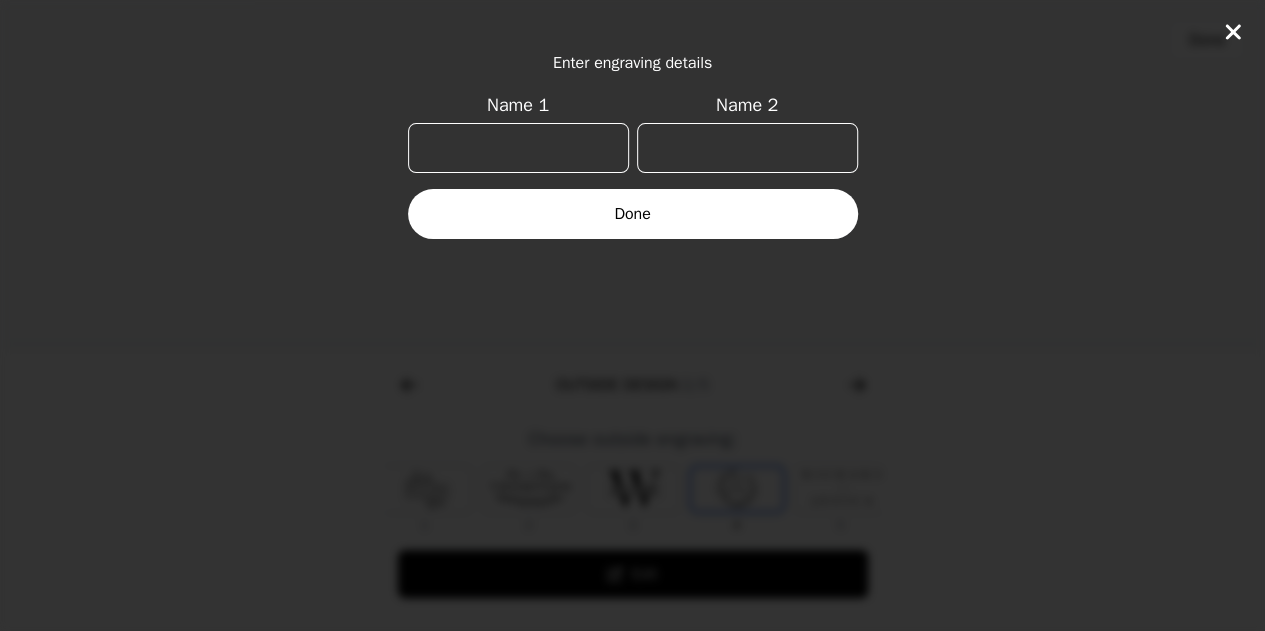 scroll, scrollTop: 0, scrollLeft: 128, axis: horizontal 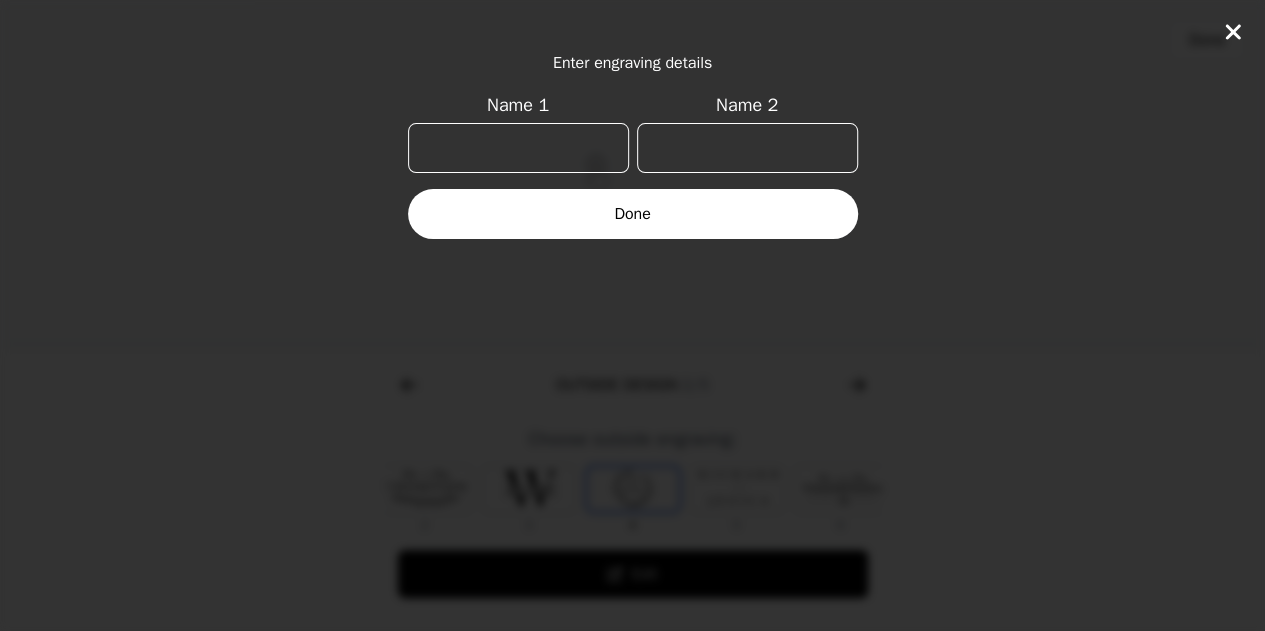 click 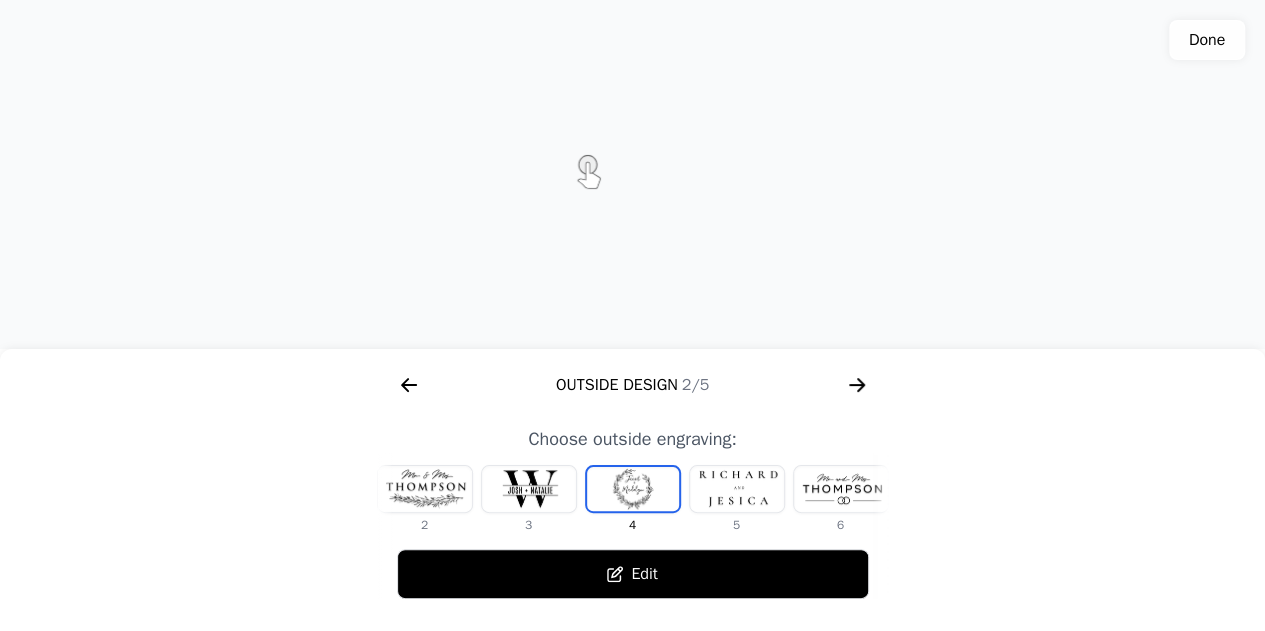 click at bounding box center [841, 489] 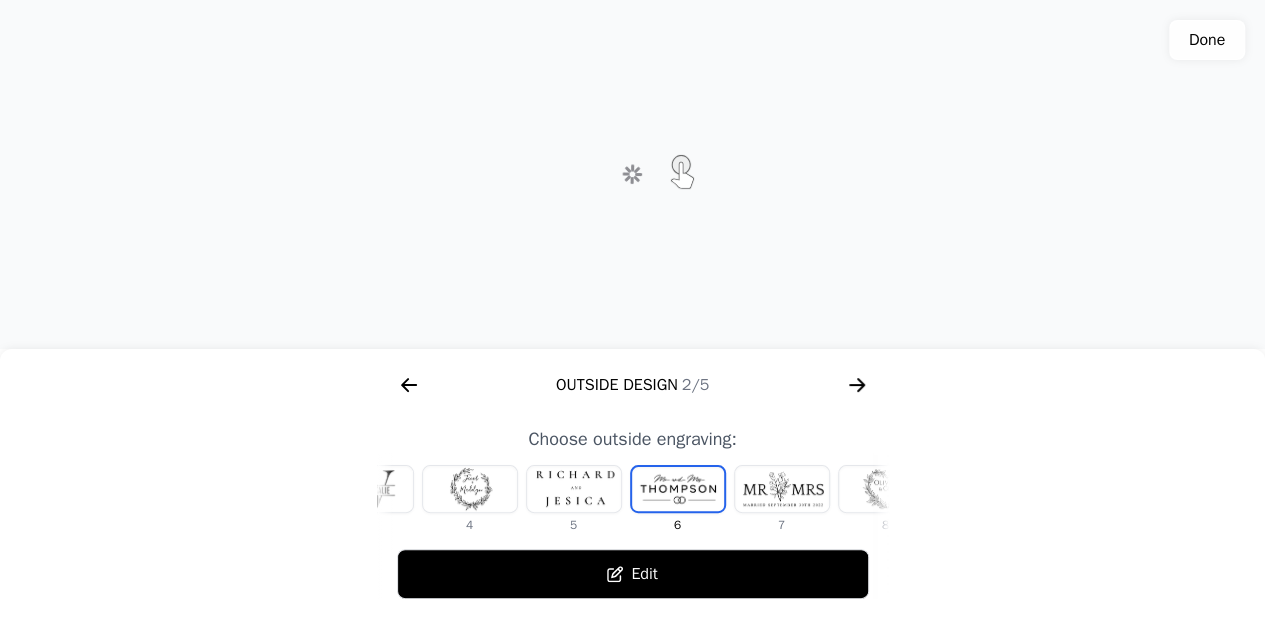 scroll, scrollTop: 0, scrollLeft: 336, axis: horizontal 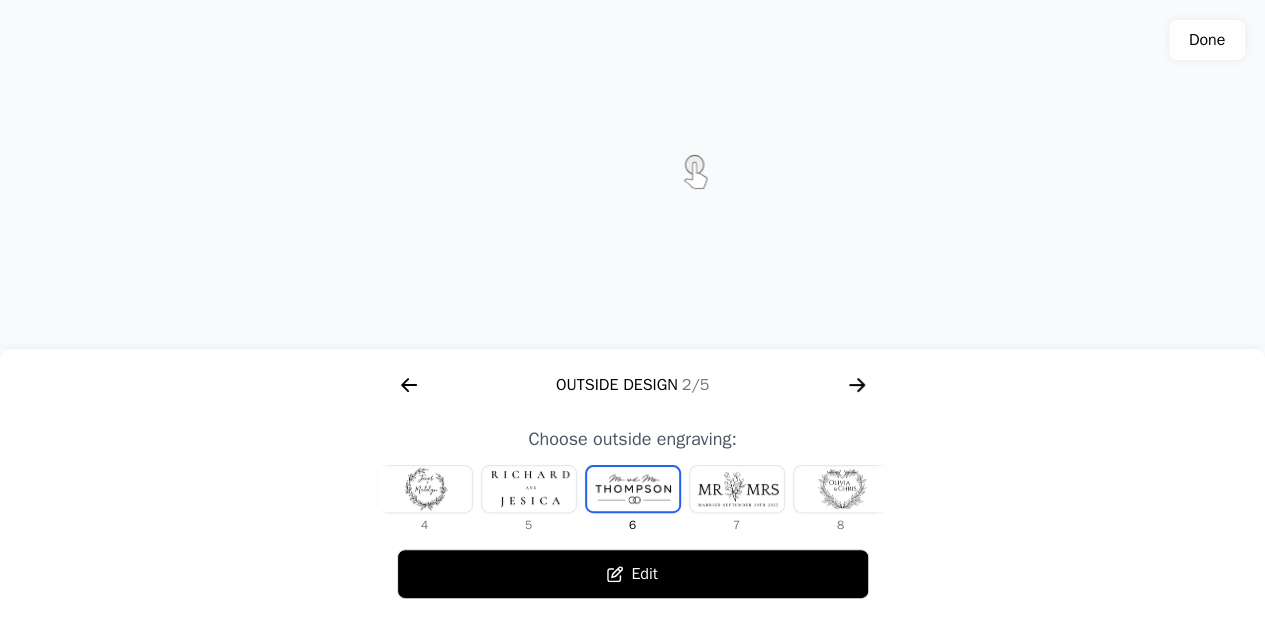 click at bounding box center [737, 489] 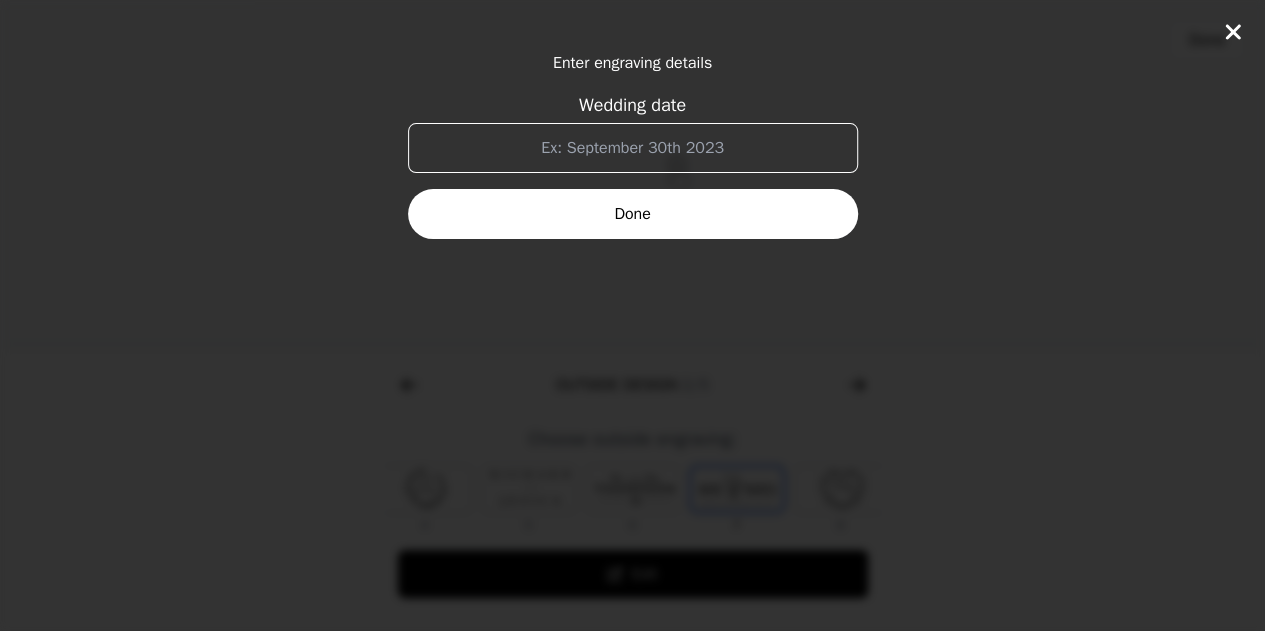 scroll, scrollTop: 0, scrollLeft: 372, axis: horizontal 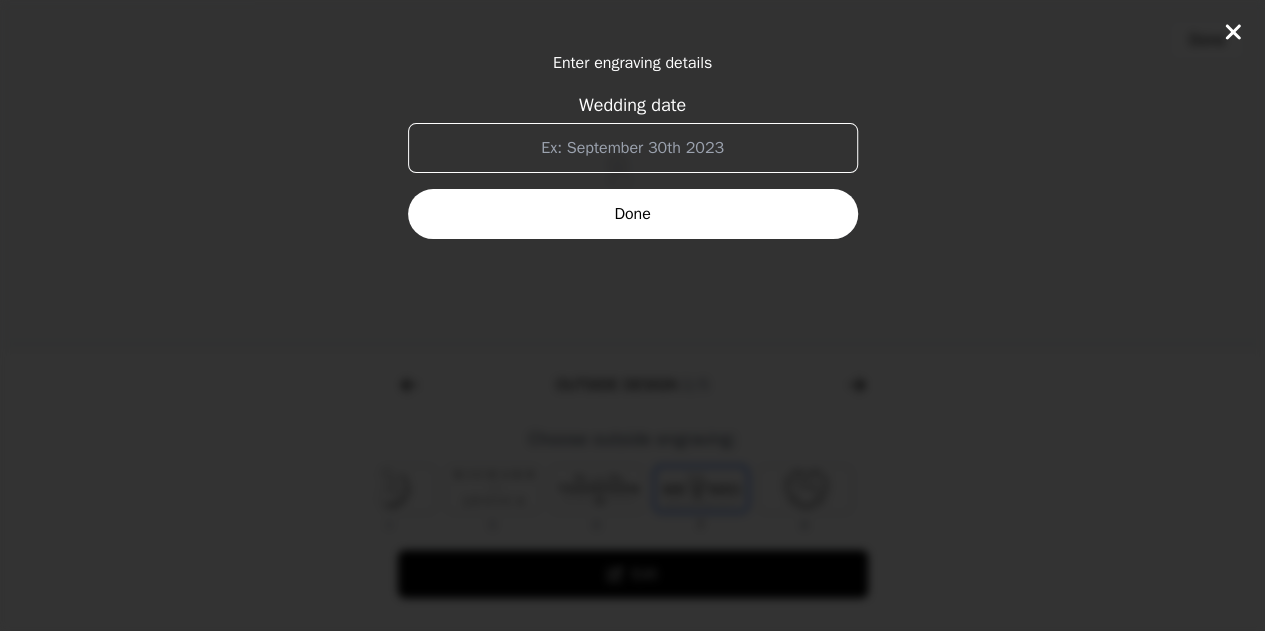 click on "Wedding date" at bounding box center [633, 148] 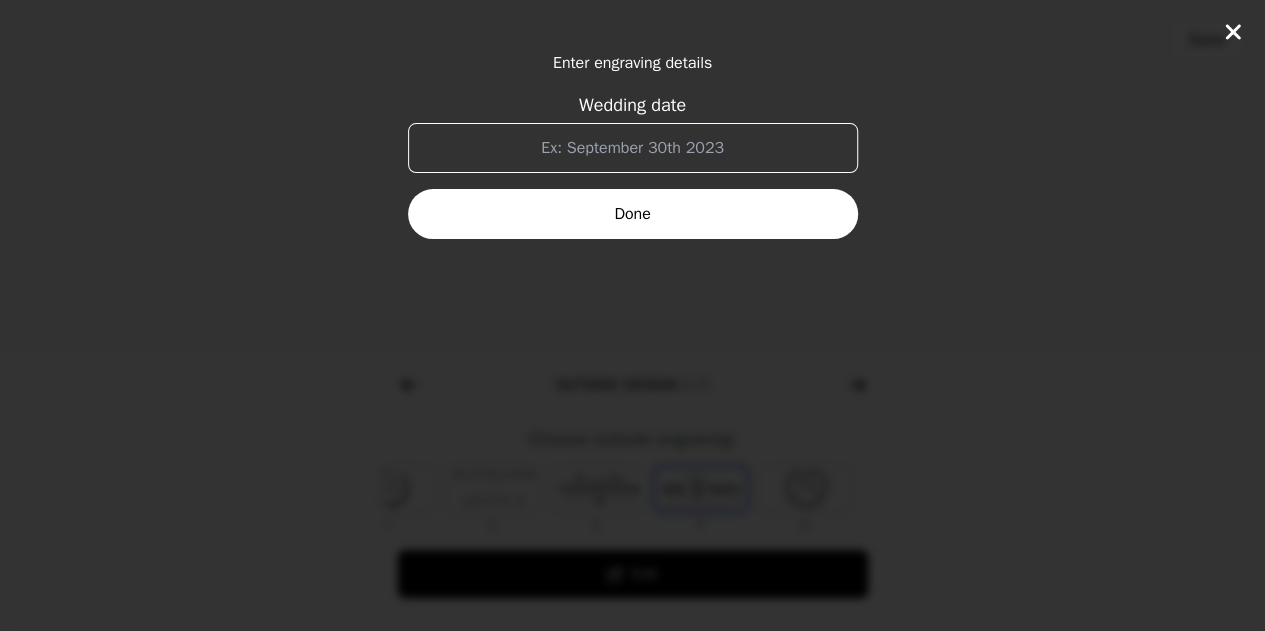 click on "Wedding date" at bounding box center [633, 148] 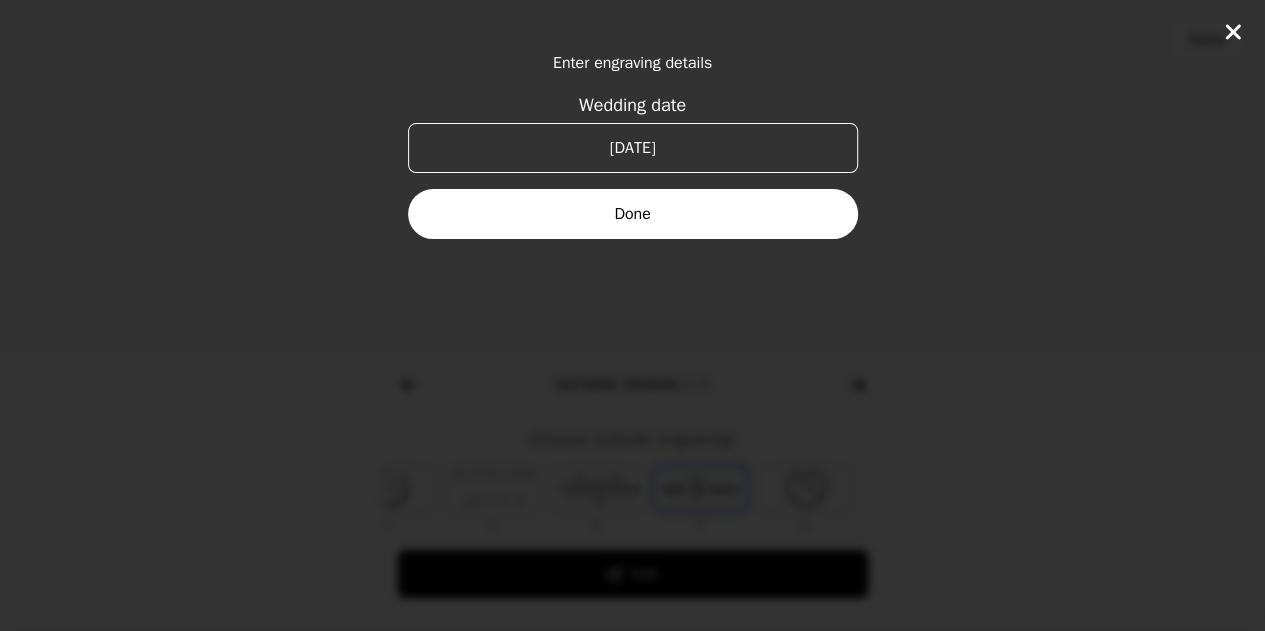 type on "[DATE]" 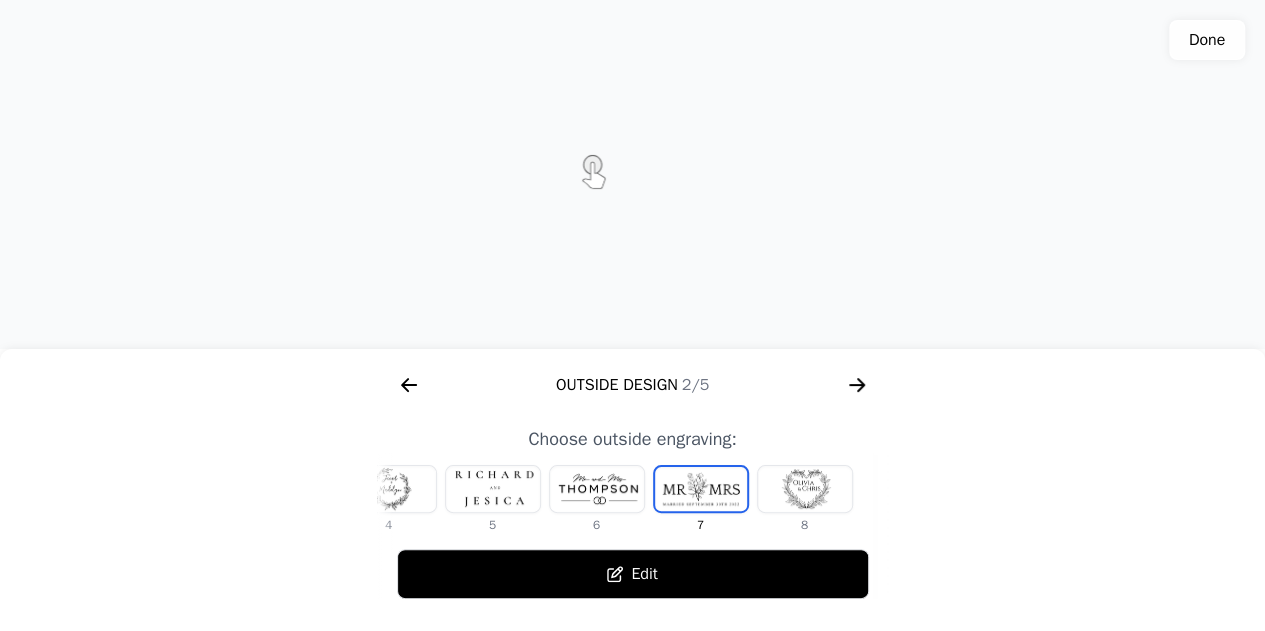click at bounding box center (805, 489) 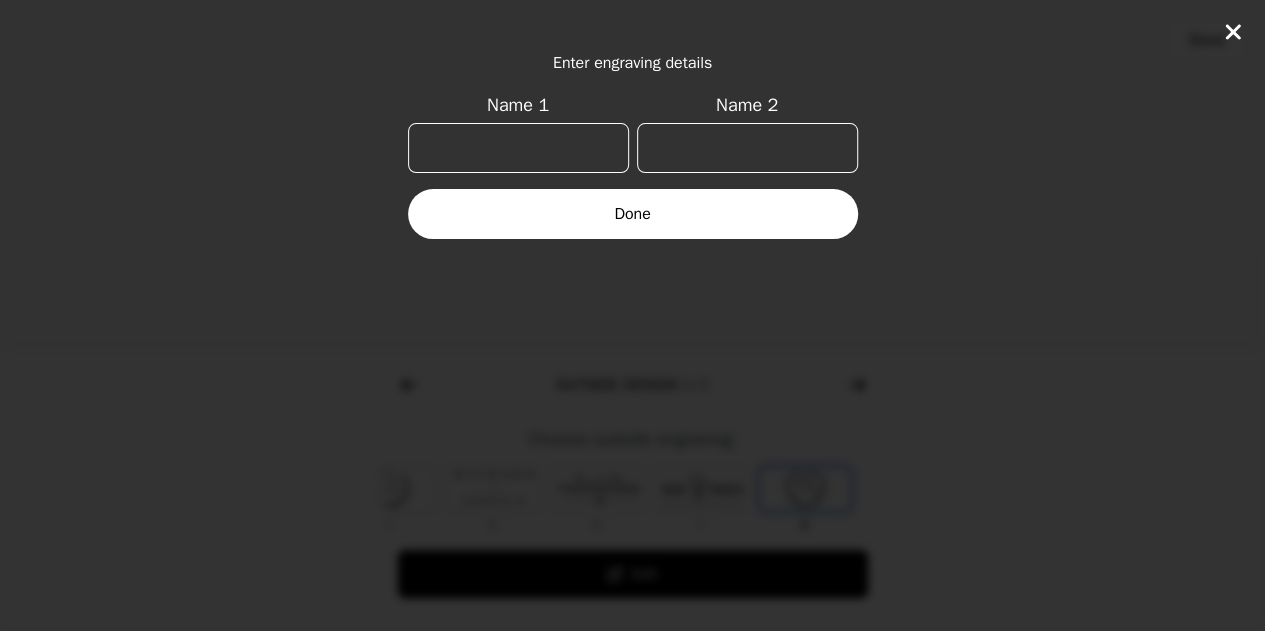 click 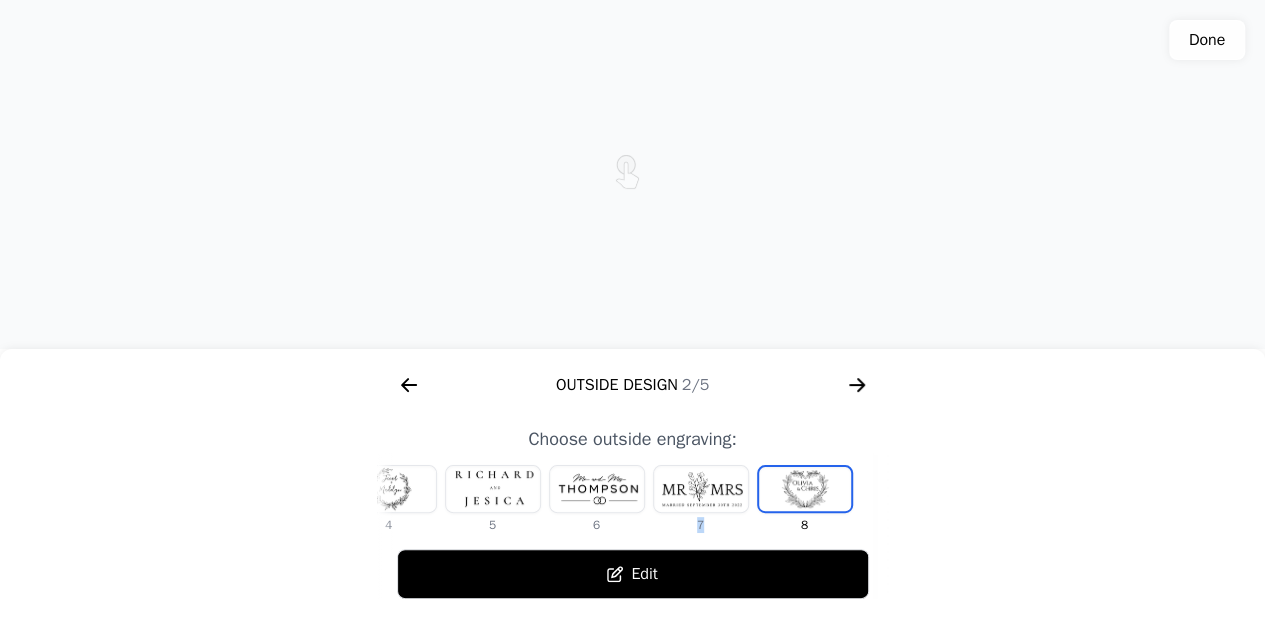 drag, startPoint x: 822, startPoint y: 492, endPoint x: 737, endPoint y: 490, distance: 85.02353 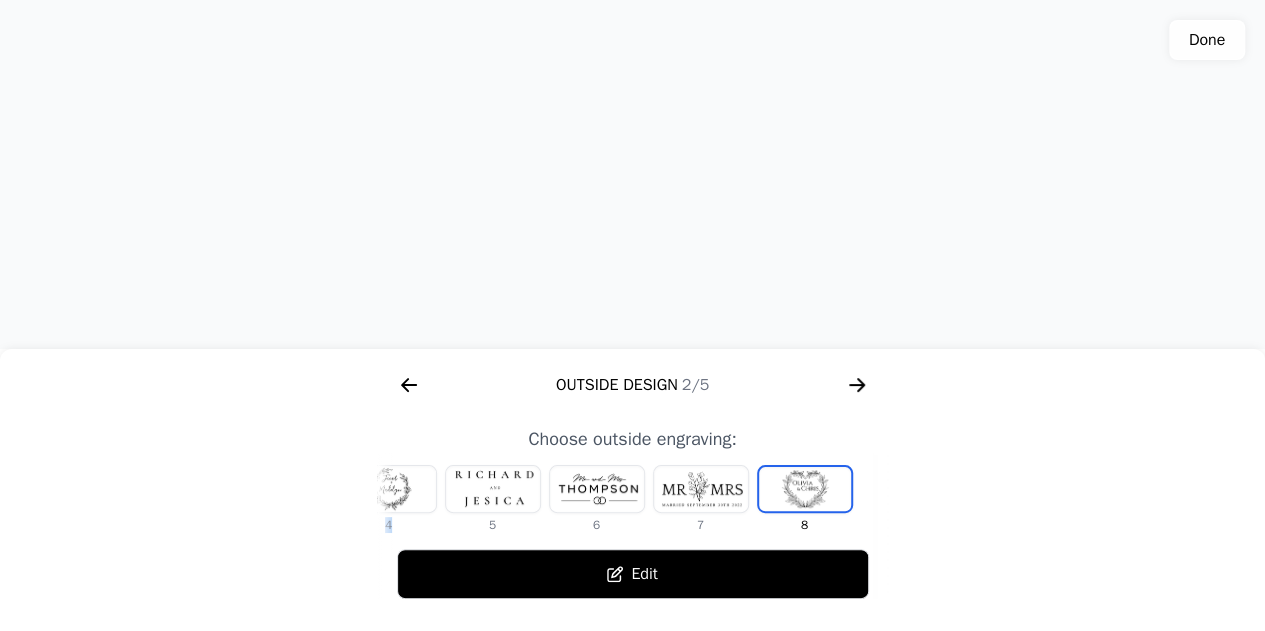 drag, startPoint x: 408, startPoint y: 491, endPoint x: 536, endPoint y: 491, distance: 128 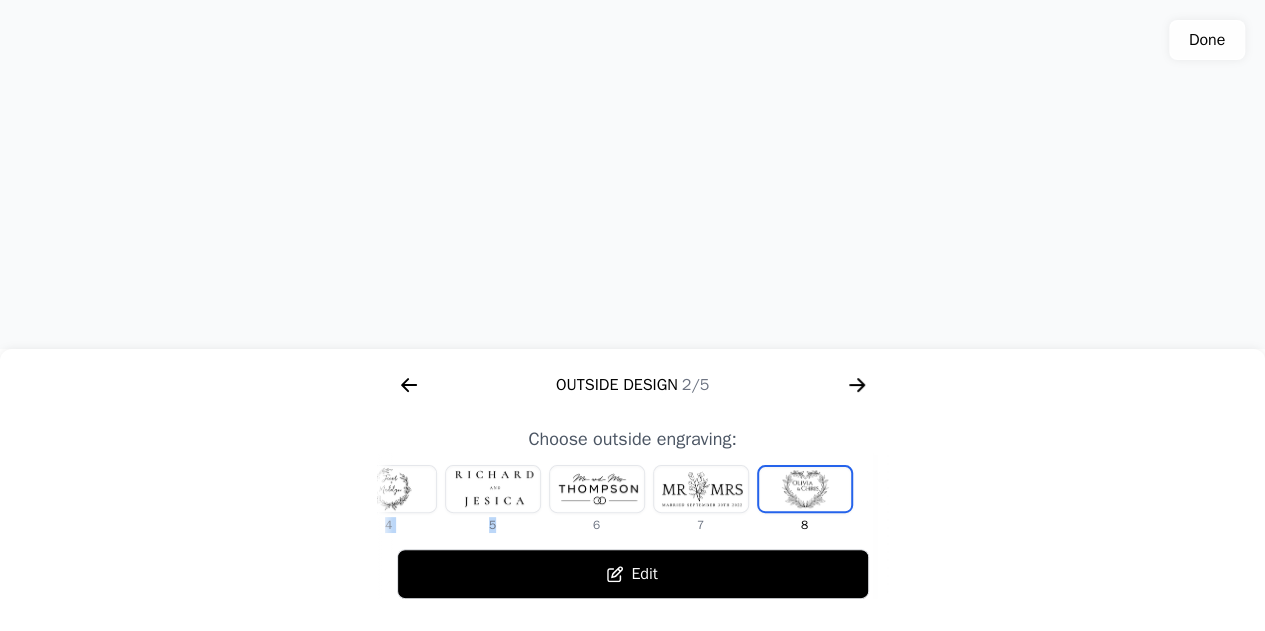 click at bounding box center (389, 489) 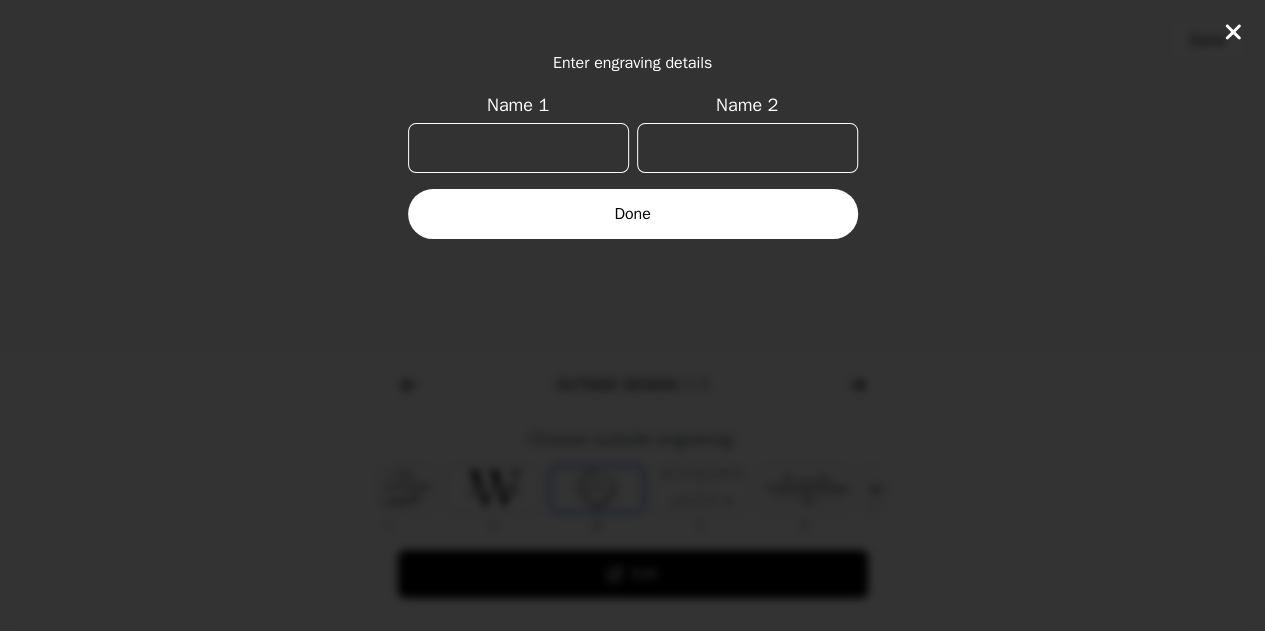 scroll, scrollTop: 0, scrollLeft: 128, axis: horizontal 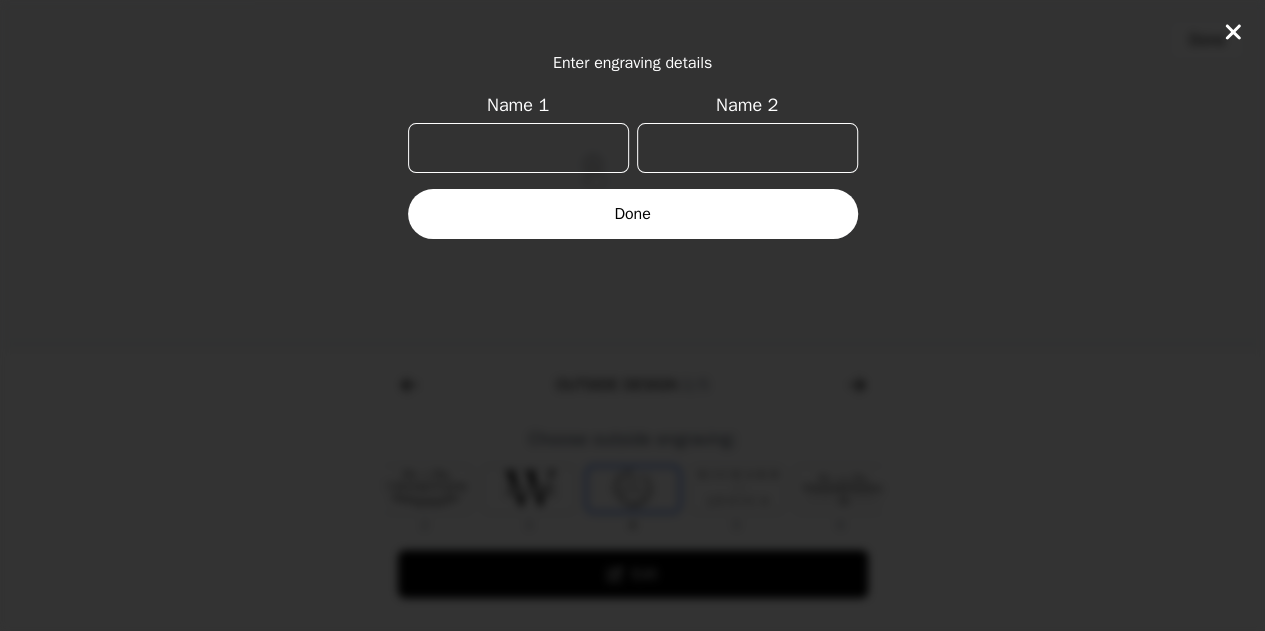 click 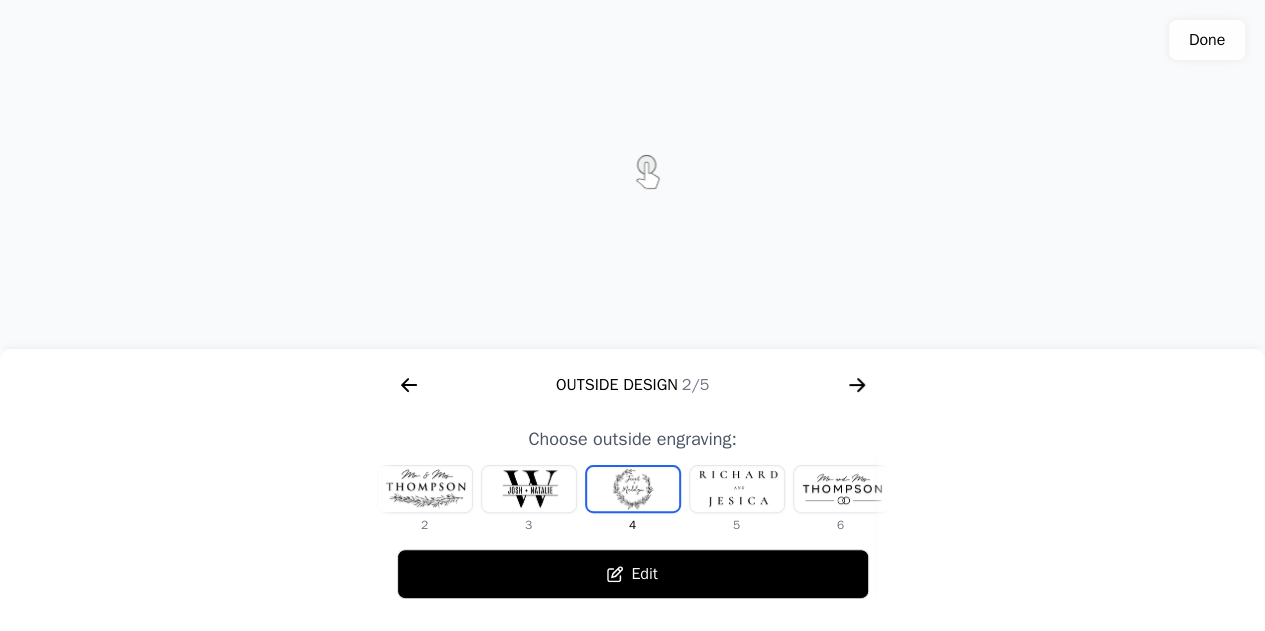 click at bounding box center (425, 489) 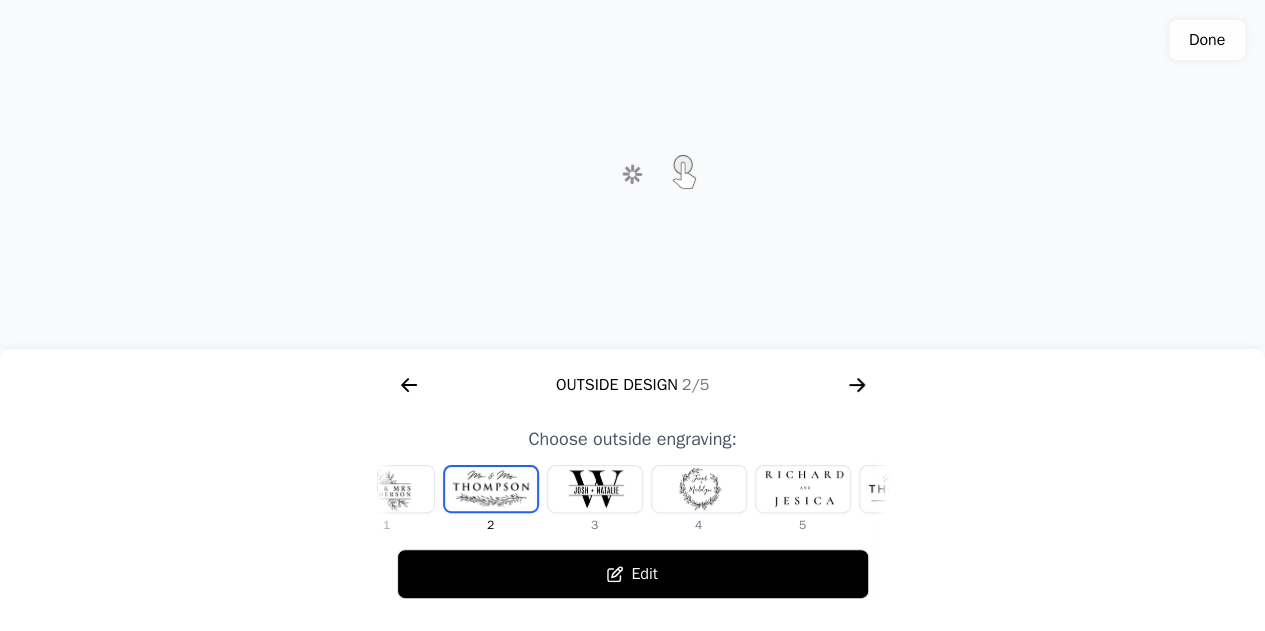 scroll, scrollTop: 0, scrollLeft: 0, axis: both 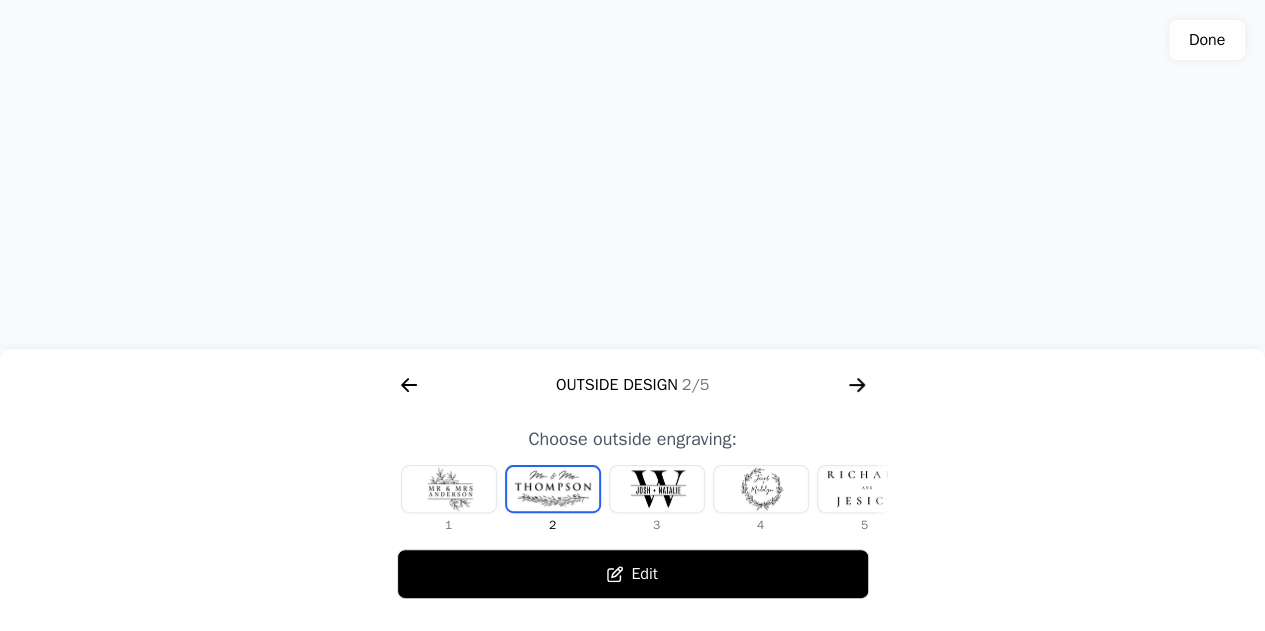 click at bounding box center [449, 489] 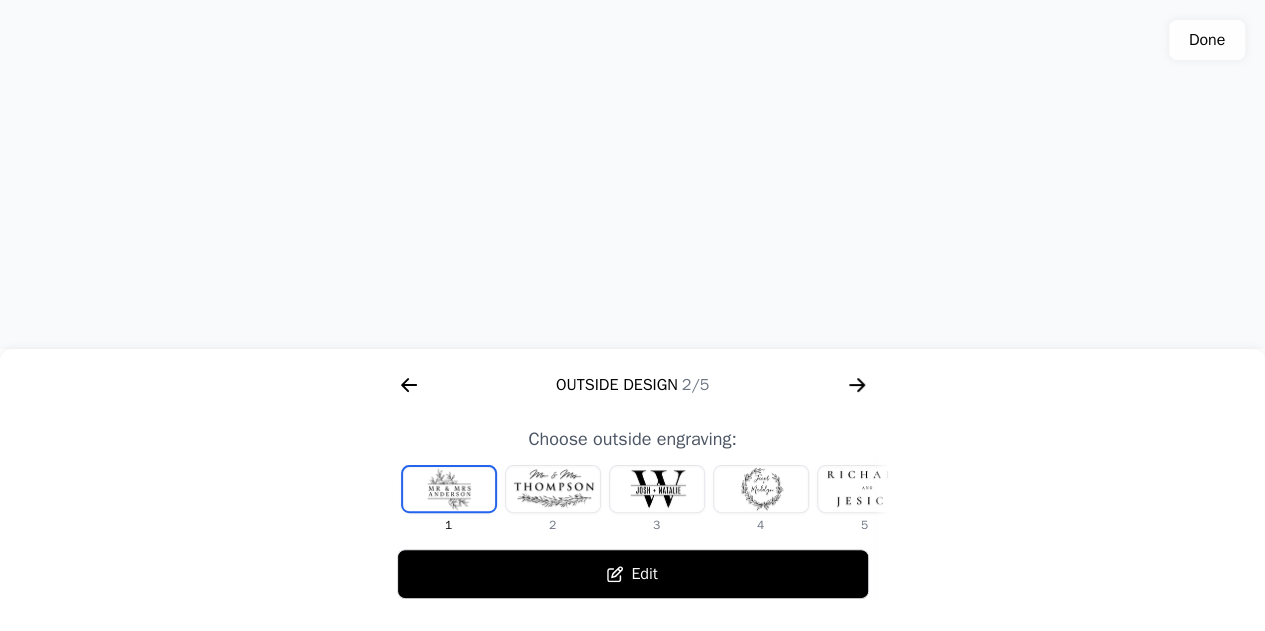 click at bounding box center (761, 489) 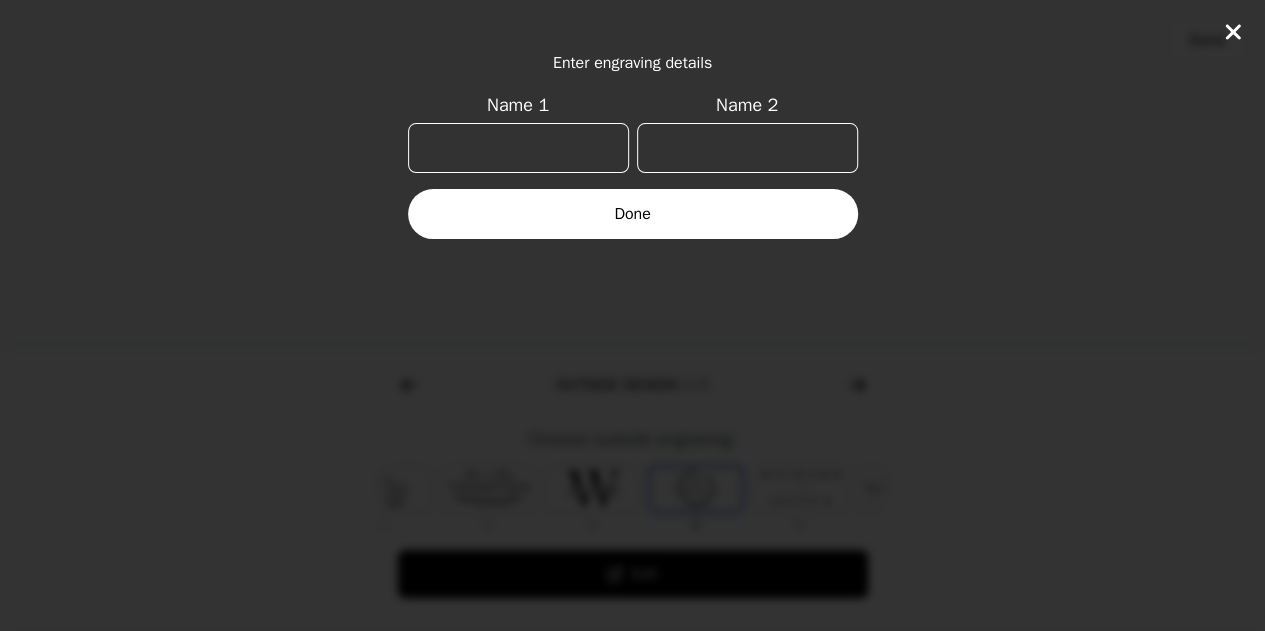 scroll, scrollTop: 0, scrollLeft: 128, axis: horizontal 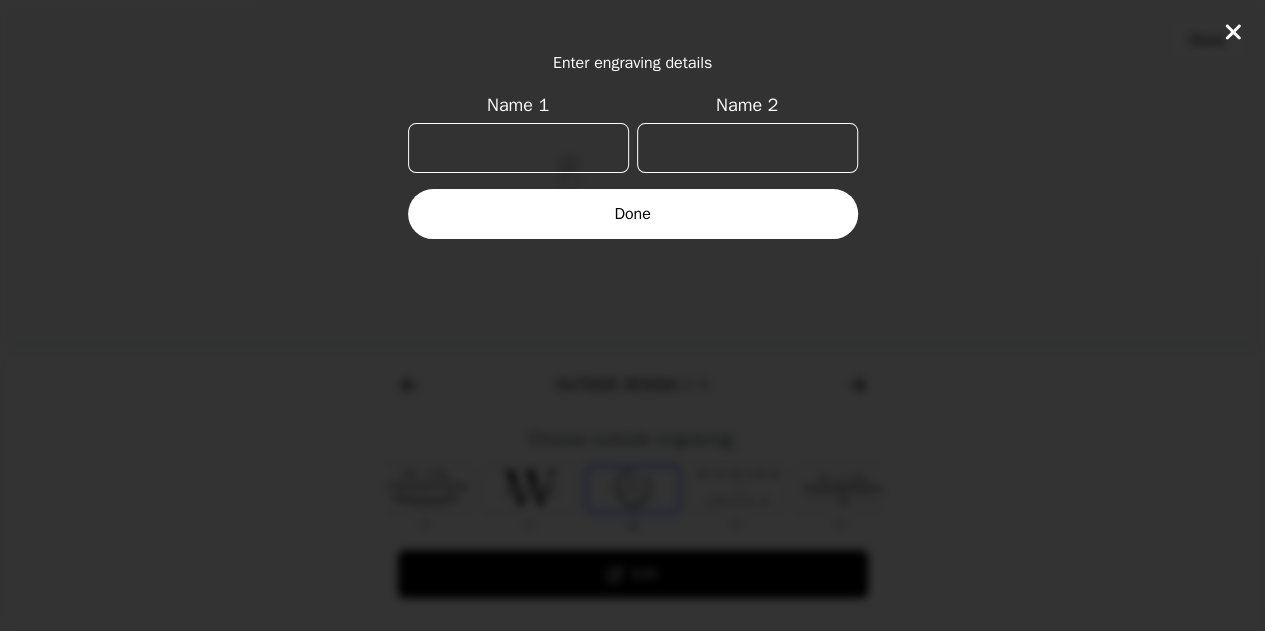 click on "Name 1" at bounding box center [518, 148] 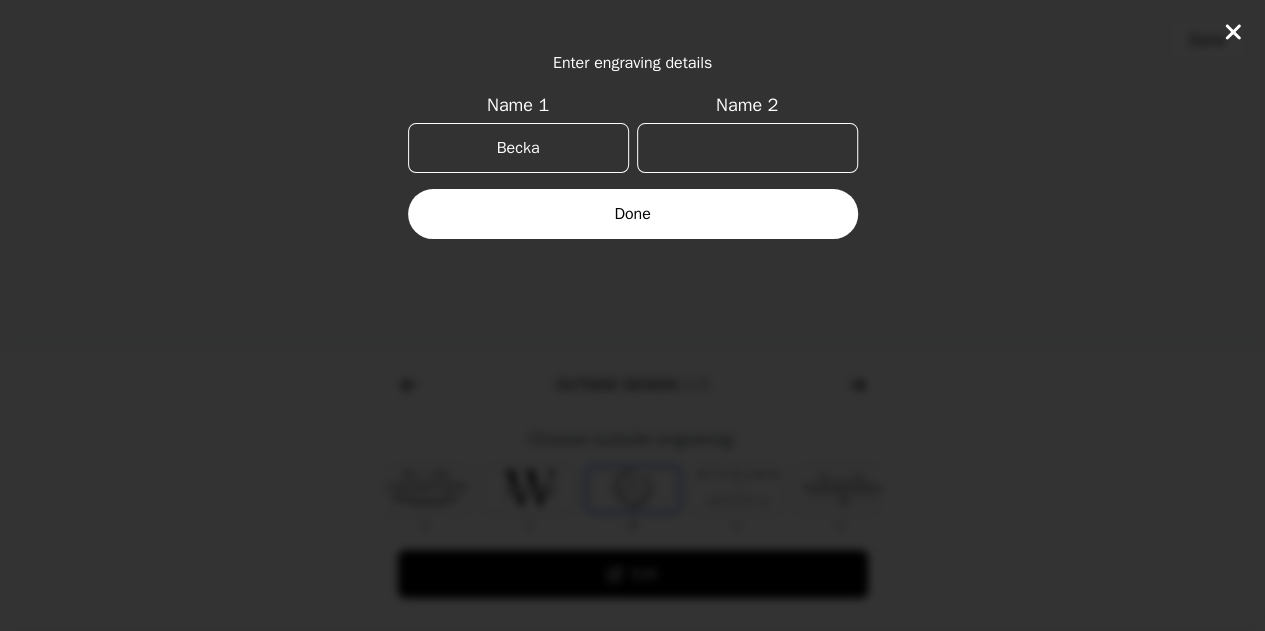 type on "Becka" 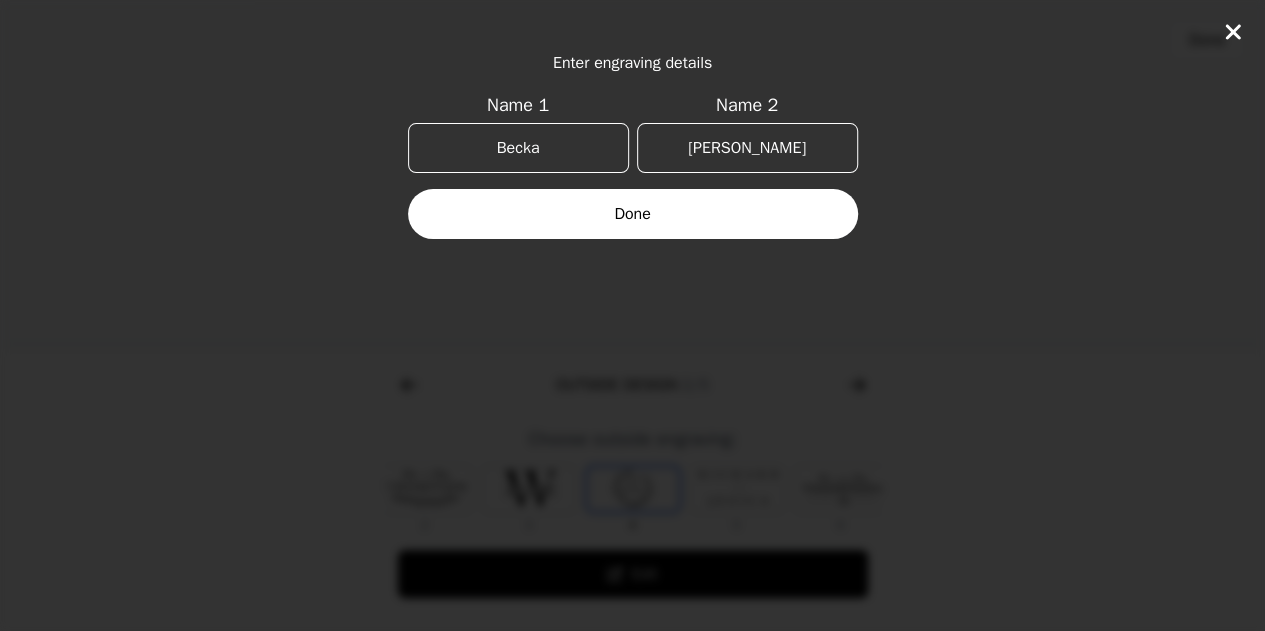 type on "[PERSON_NAME]" 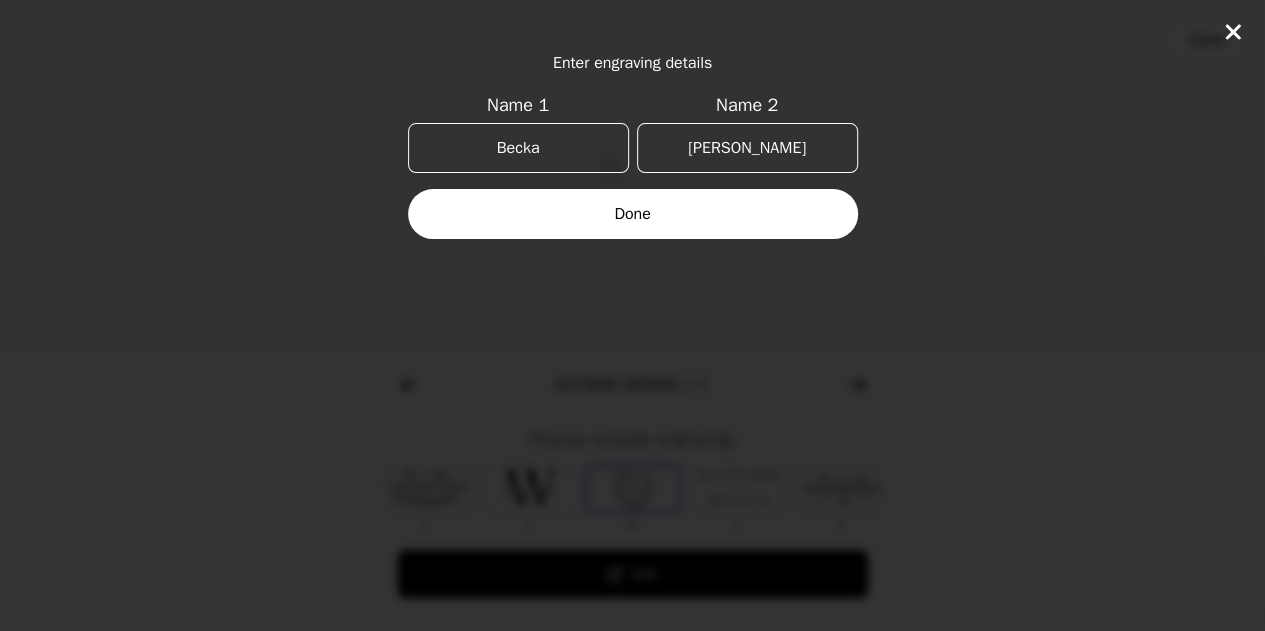 click on "Done" at bounding box center [633, 214] 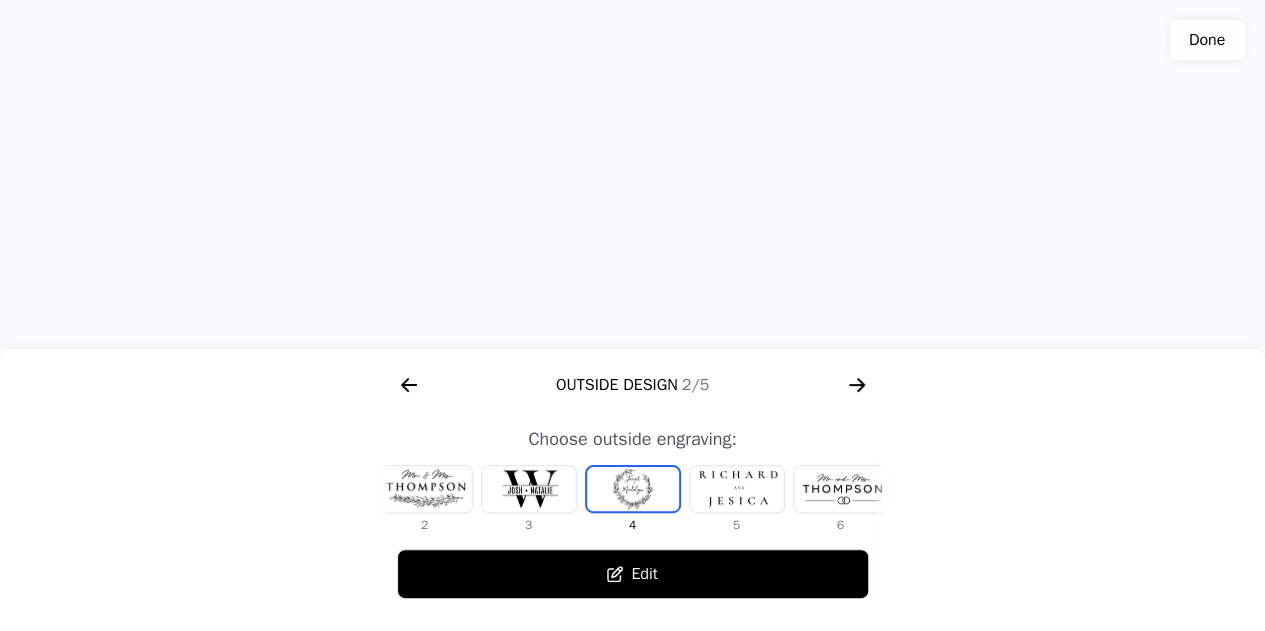 click at bounding box center (633, 489) 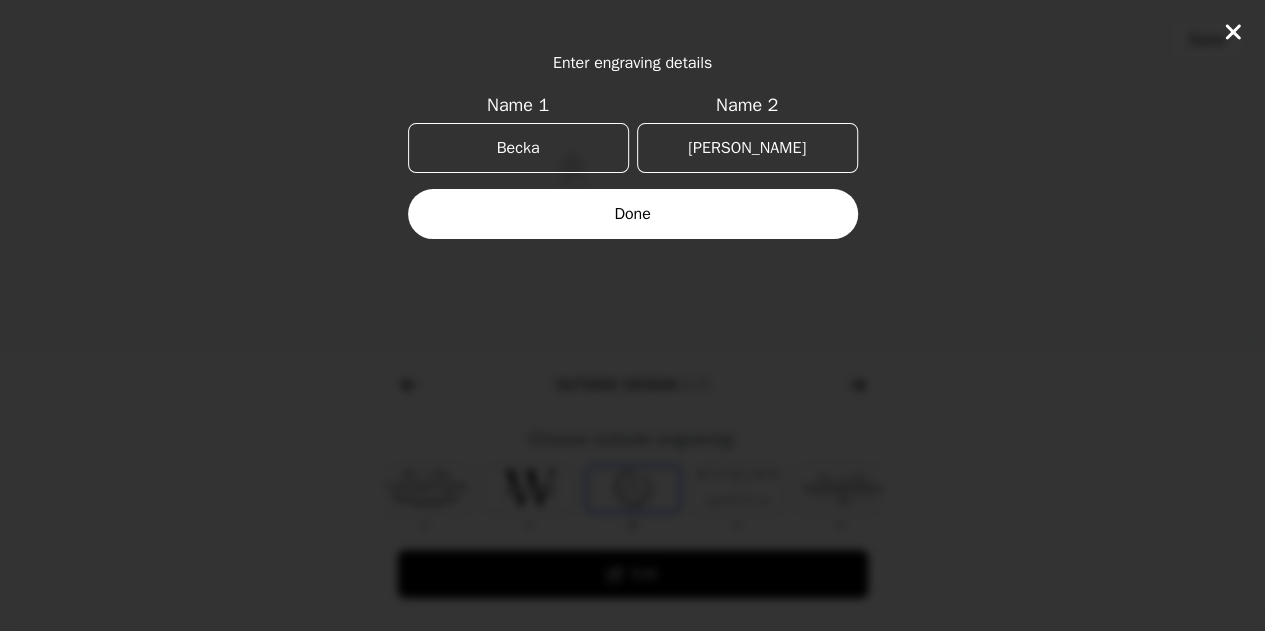 drag, startPoint x: 592, startPoint y: 145, endPoint x: 442, endPoint y: 152, distance: 150.16324 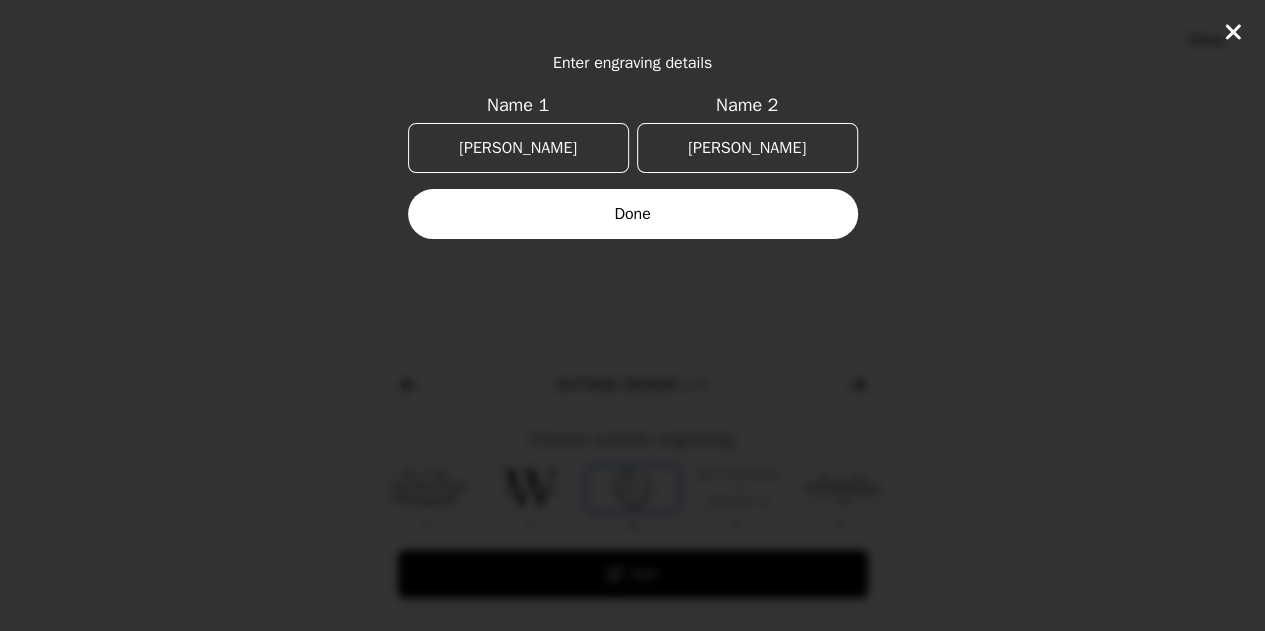 type on "[PERSON_NAME]" 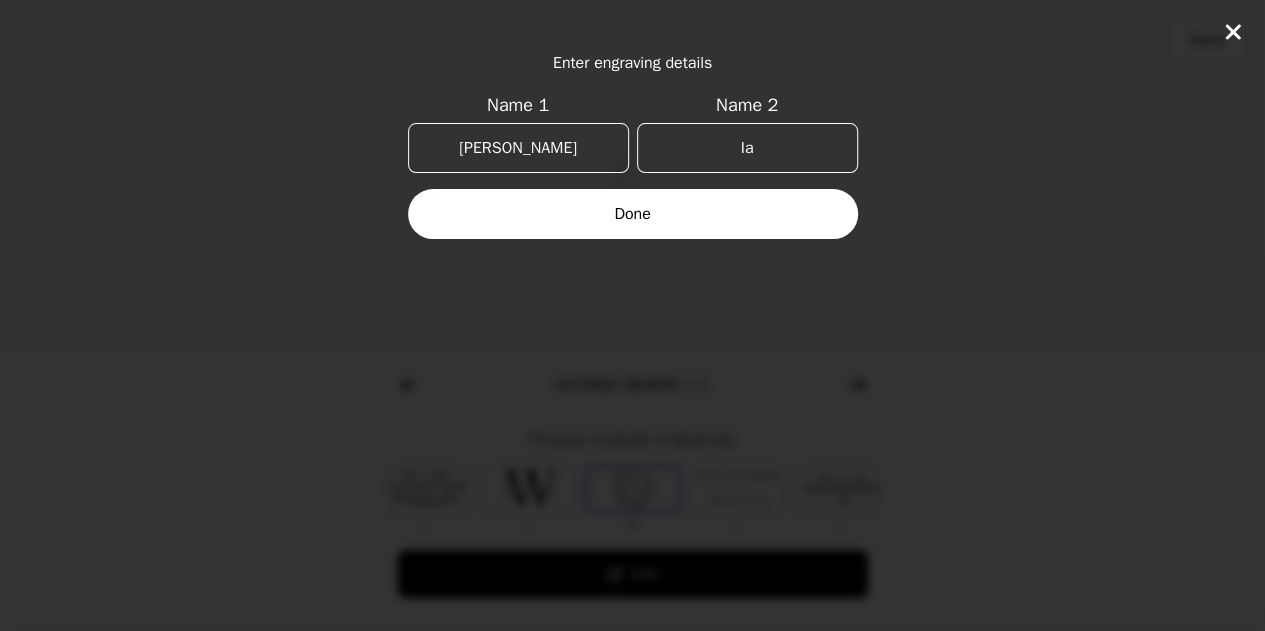 type on "I" 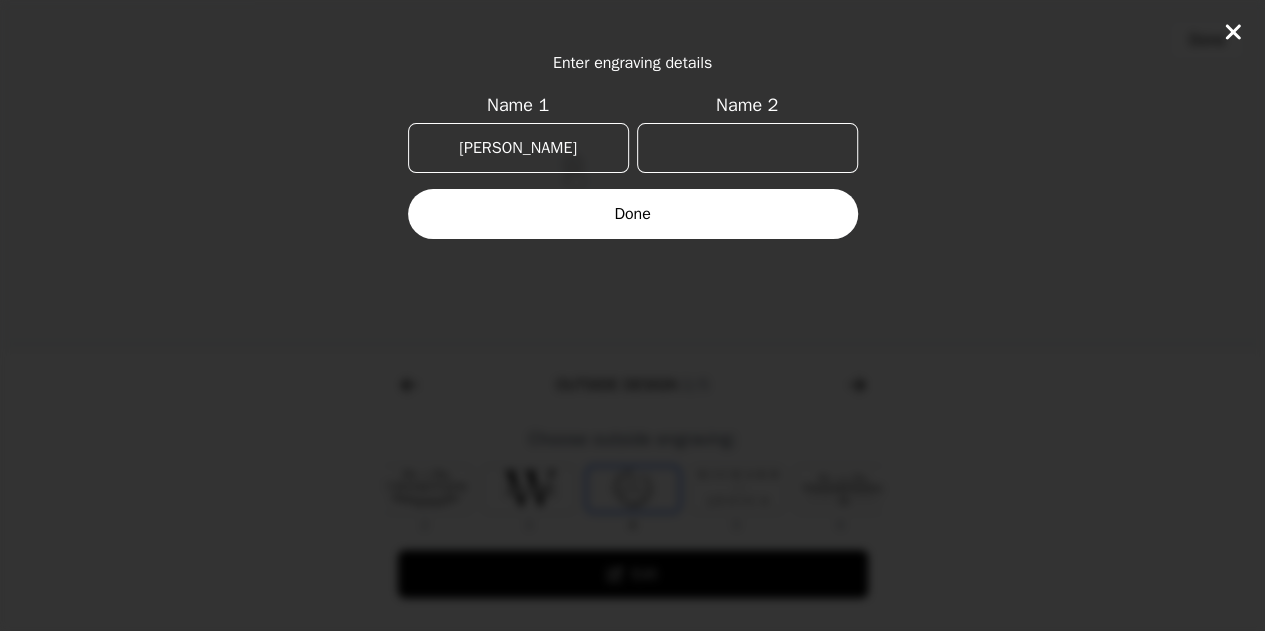 paste on "Becka" 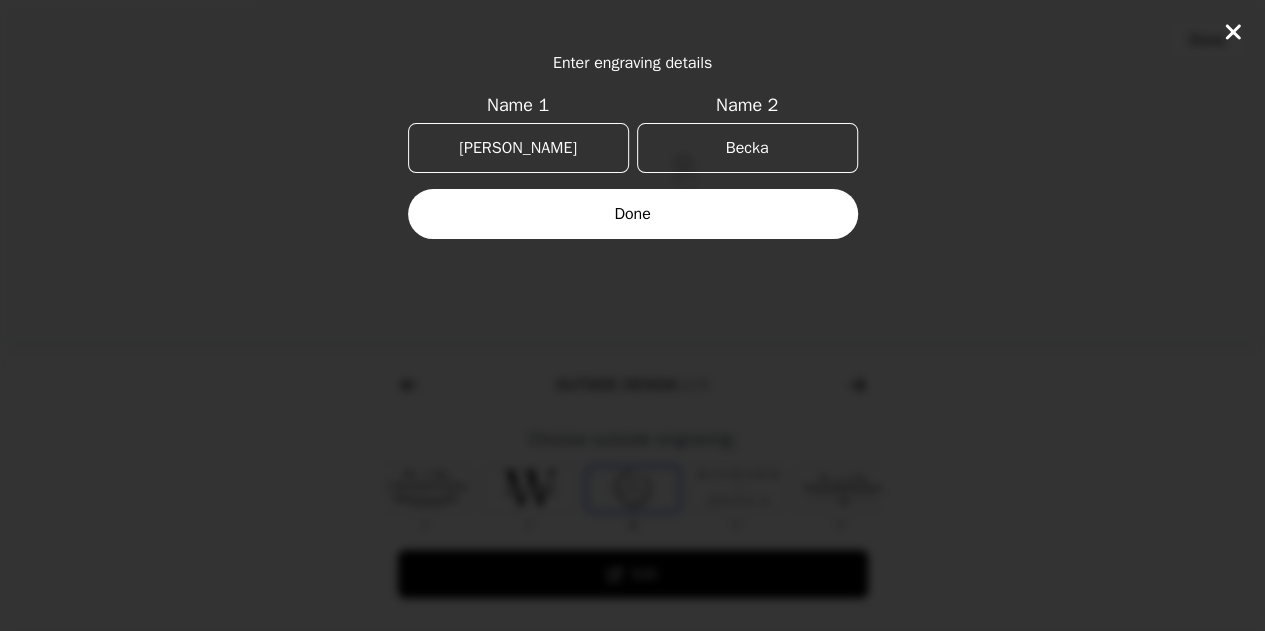 type on "Becka" 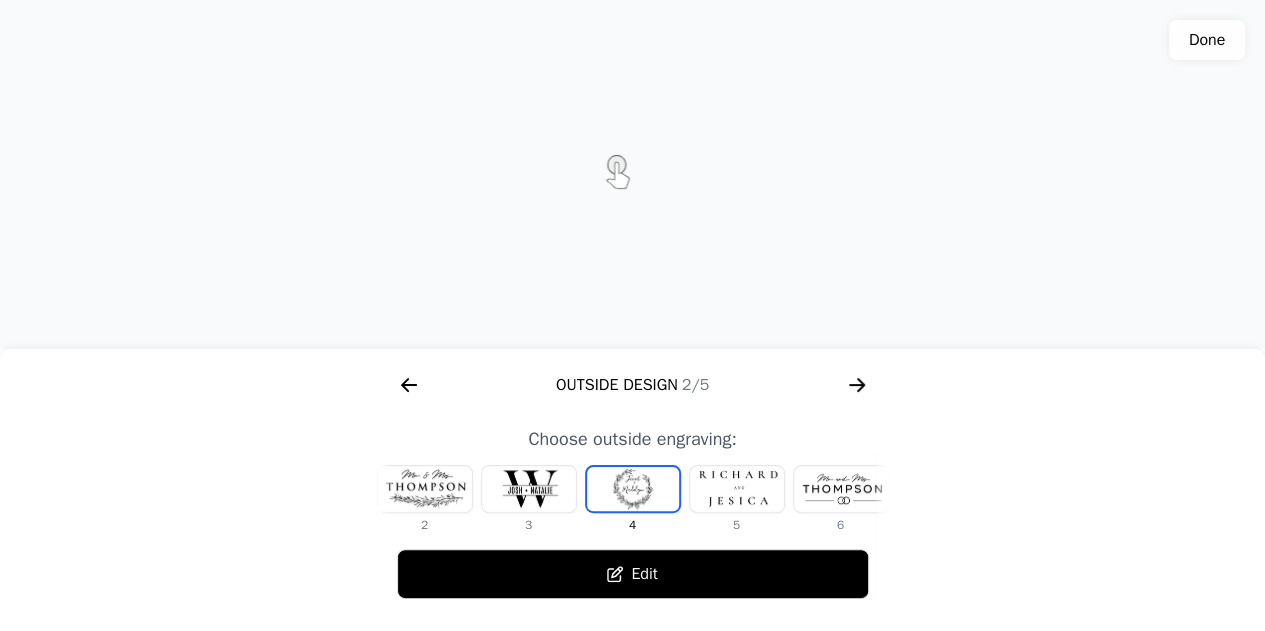 click at bounding box center [529, 489] 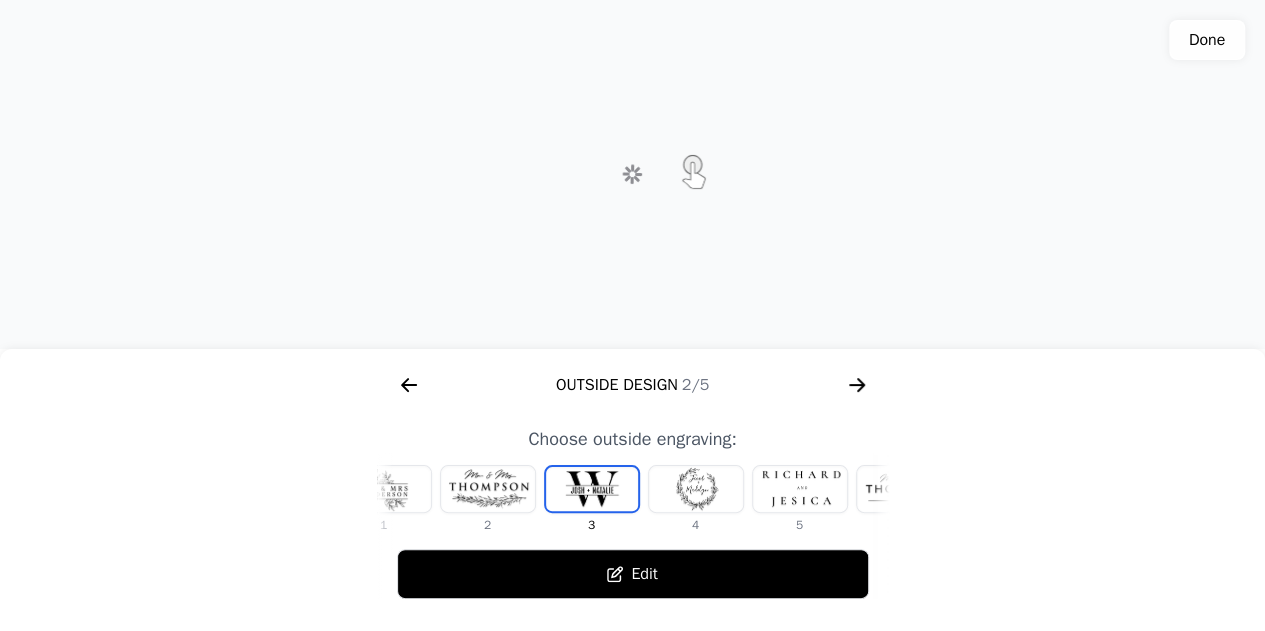 scroll, scrollTop: 0, scrollLeft: 24, axis: horizontal 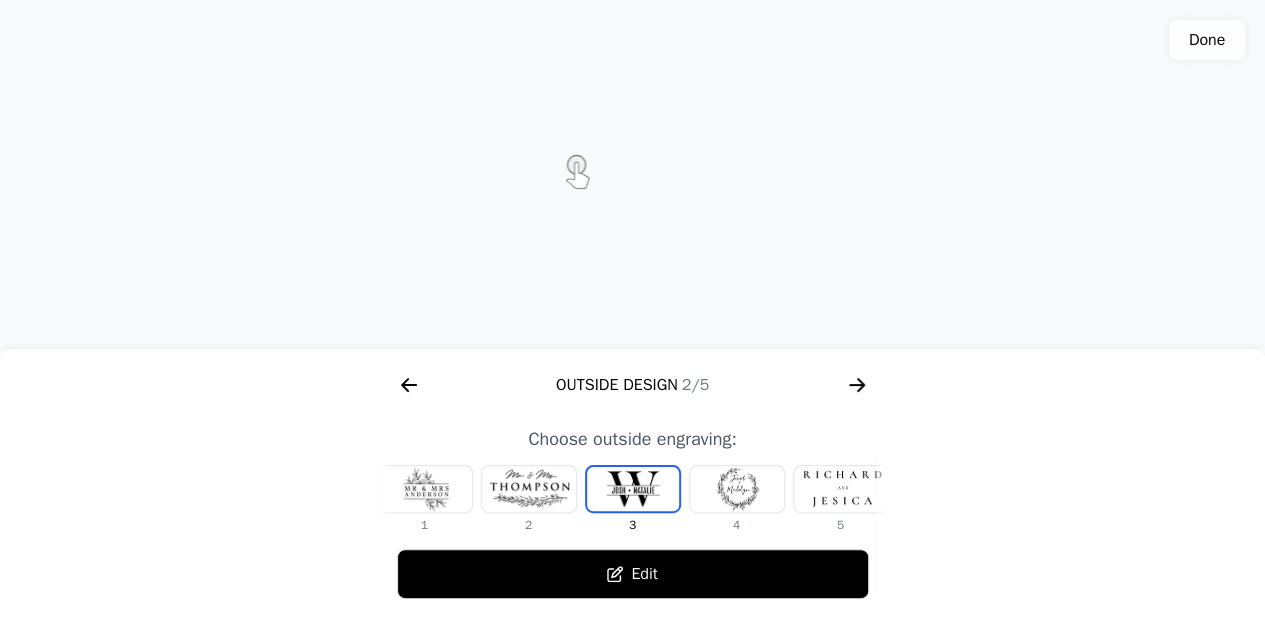 click on "Edit" at bounding box center [633, 574] 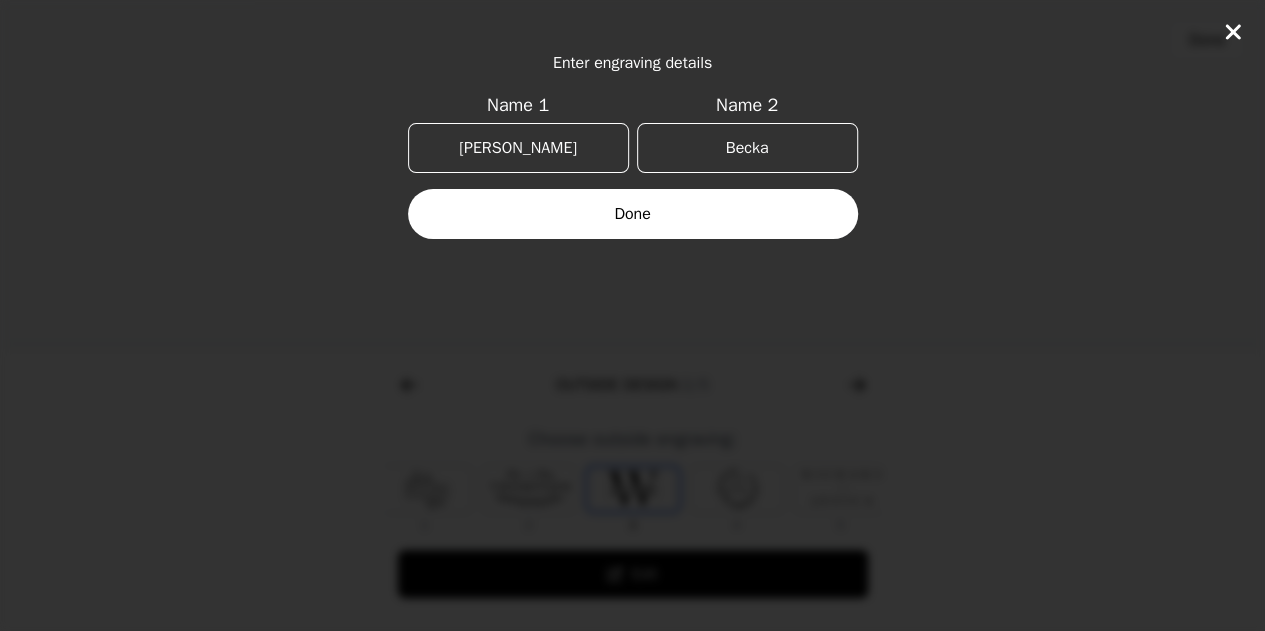 drag, startPoint x: 515, startPoint y: 142, endPoint x: 462, endPoint y: 143, distance: 53.009434 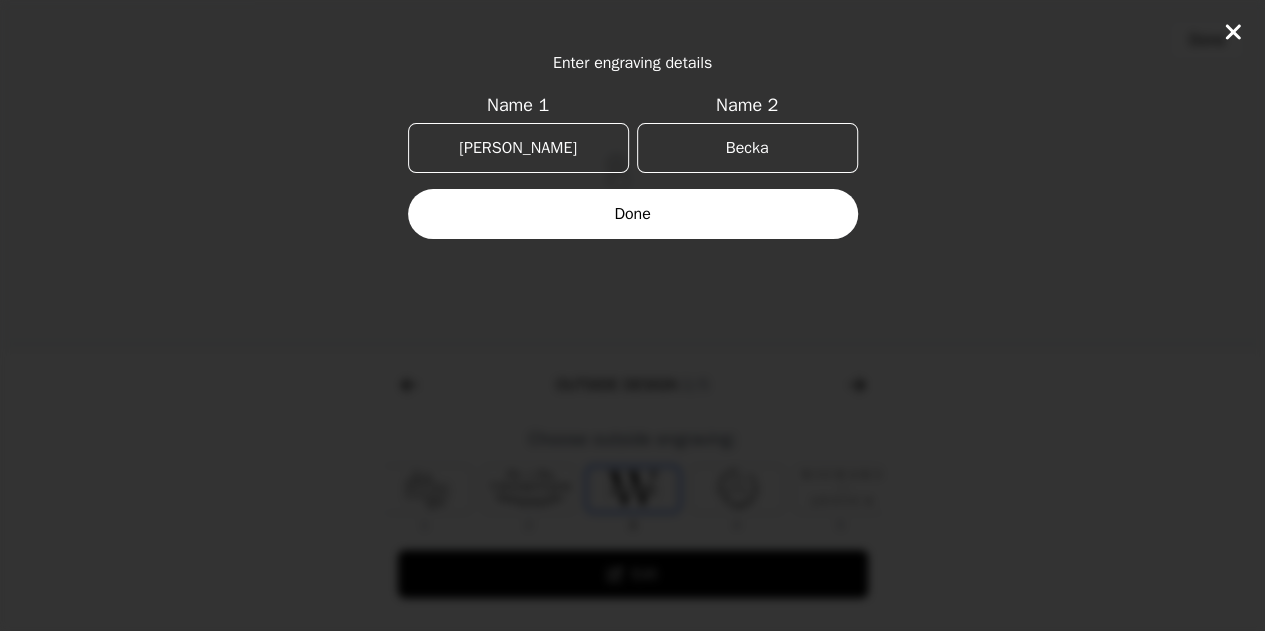 paste on "Becka" 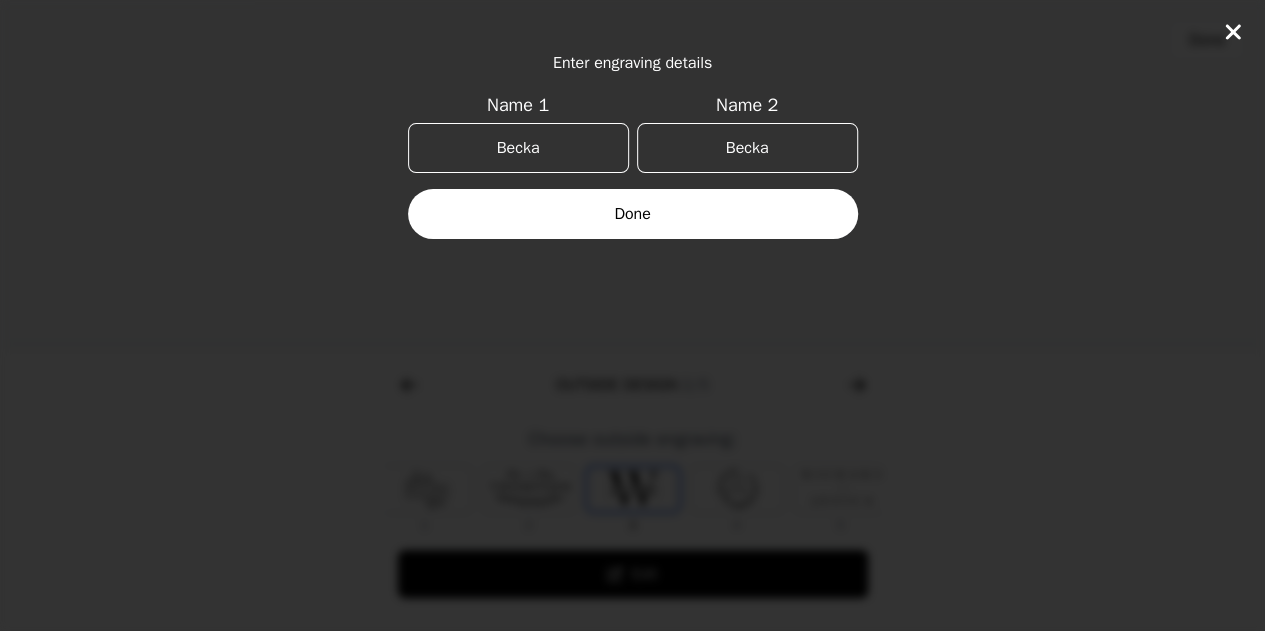type on "Becka" 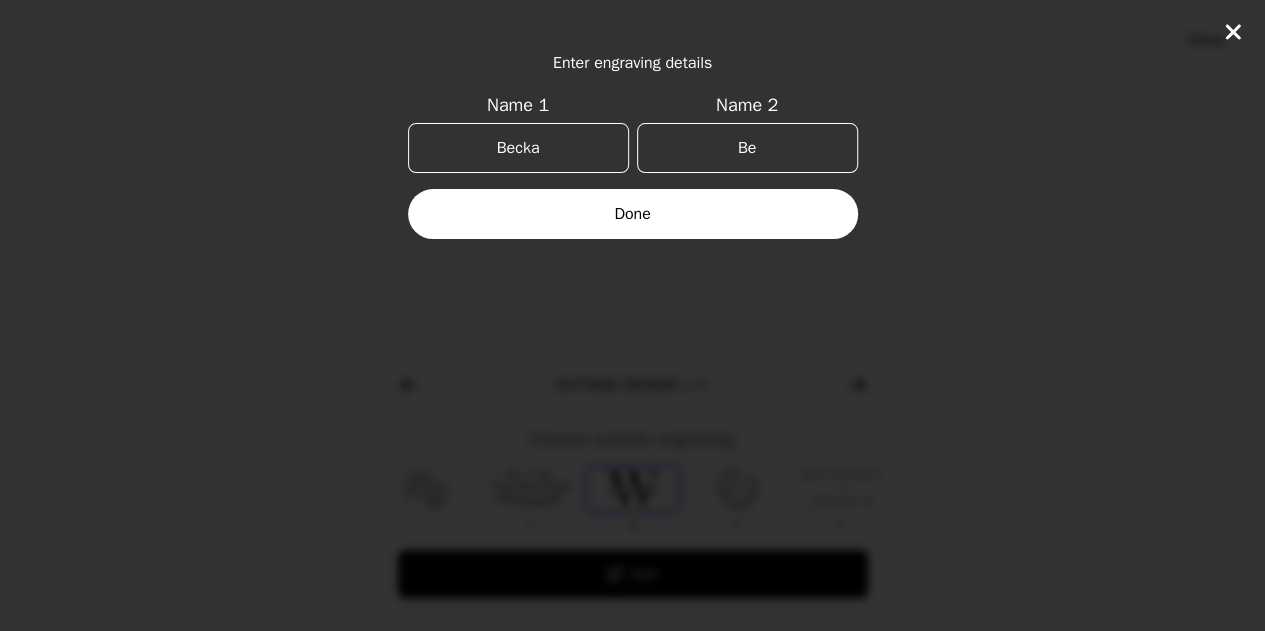 type on "B" 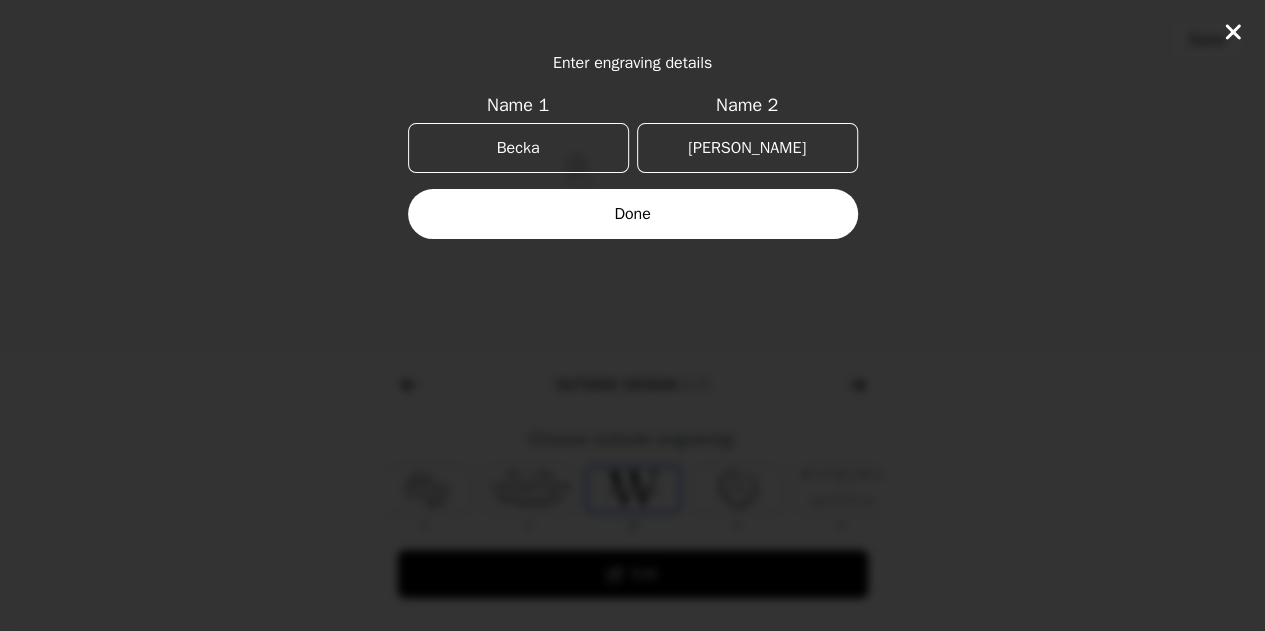 type on "[PERSON_NAME]" 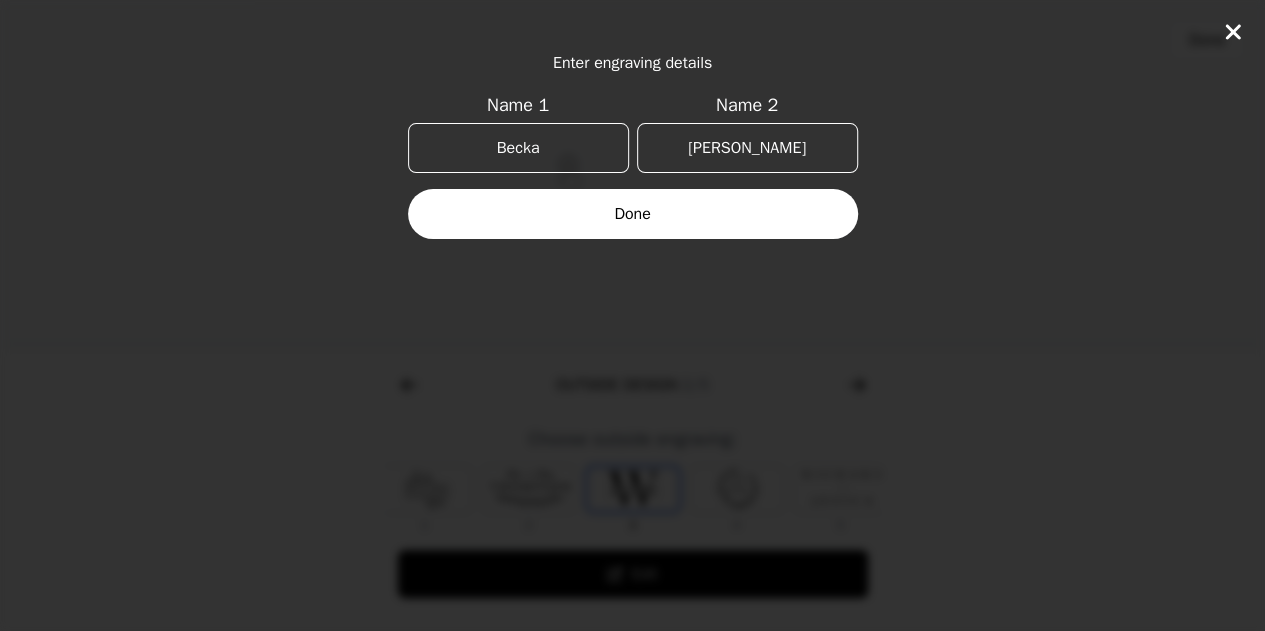 click on "Done" at bounding box center [633, 214] 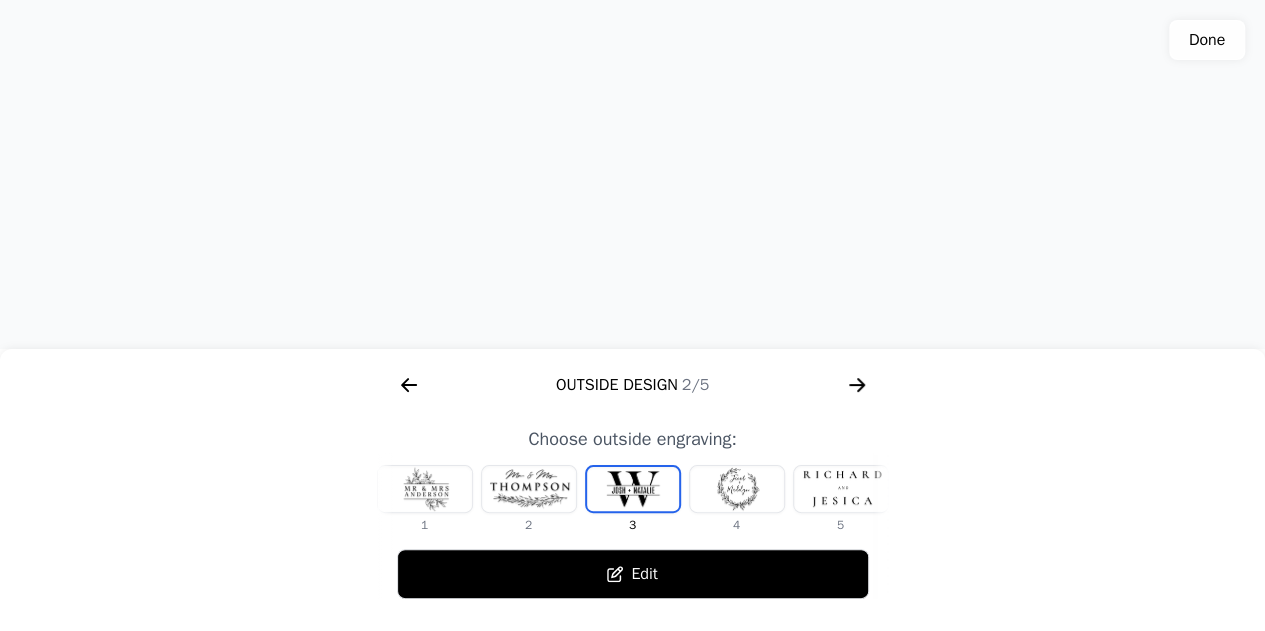 click at bounding box center (737, 489) 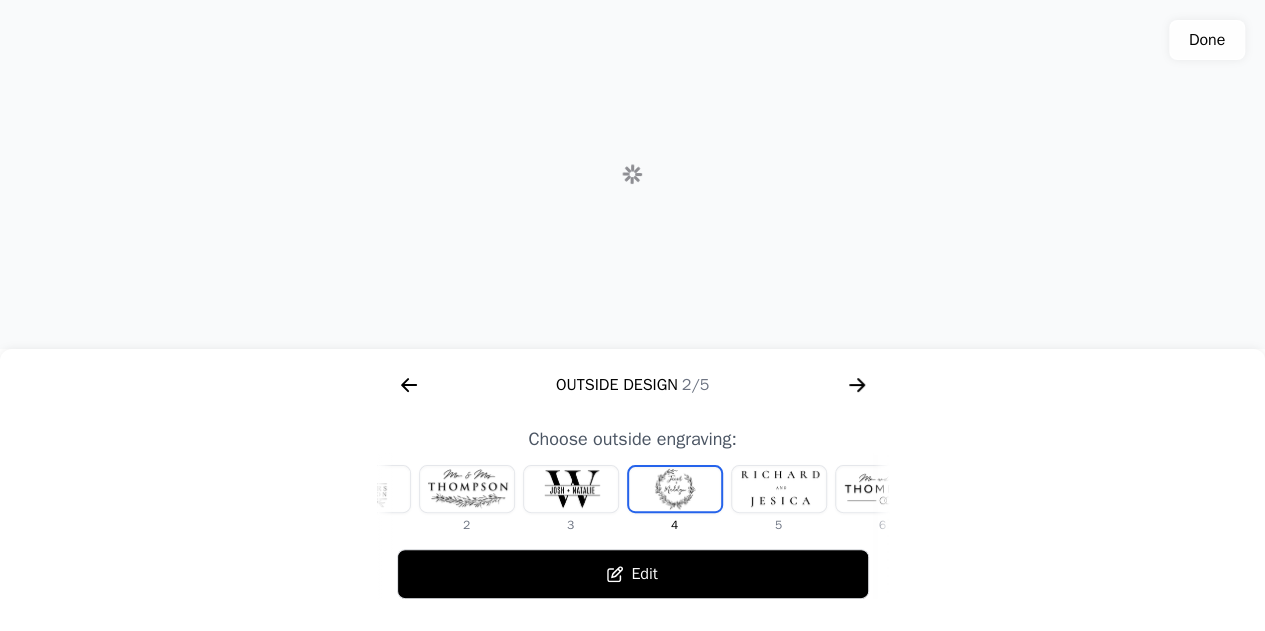scroll, scrollTop: 0, scrollLeft: 128, axis: horizontal 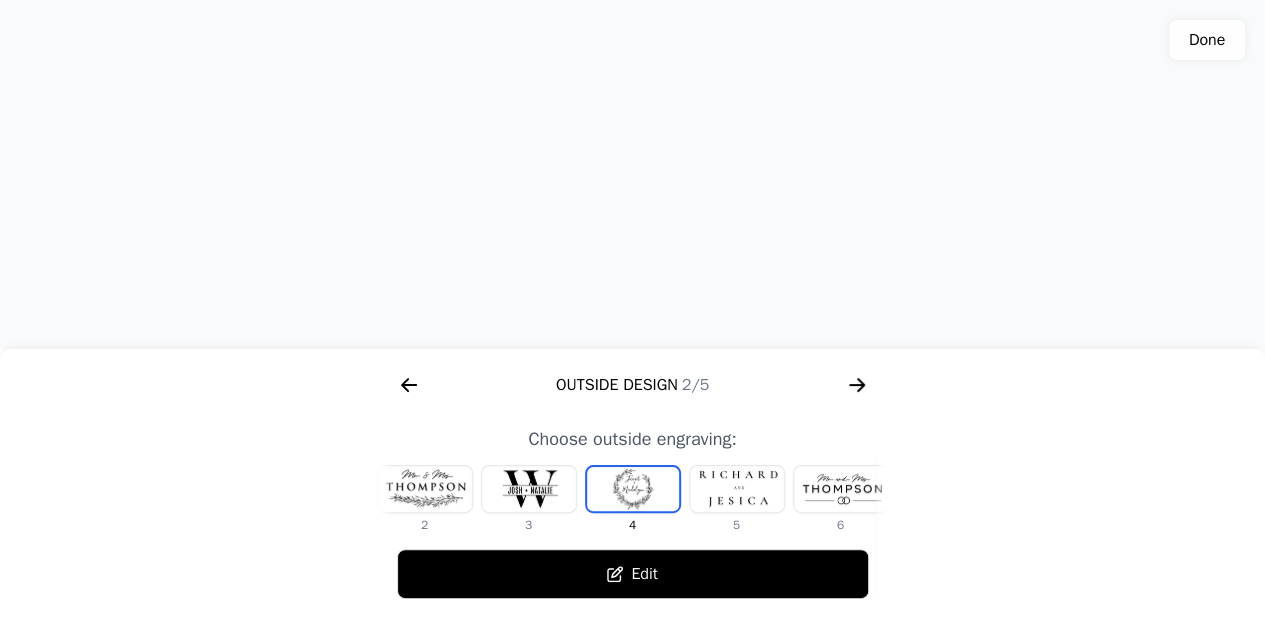 click at bounding box center [425, 489] 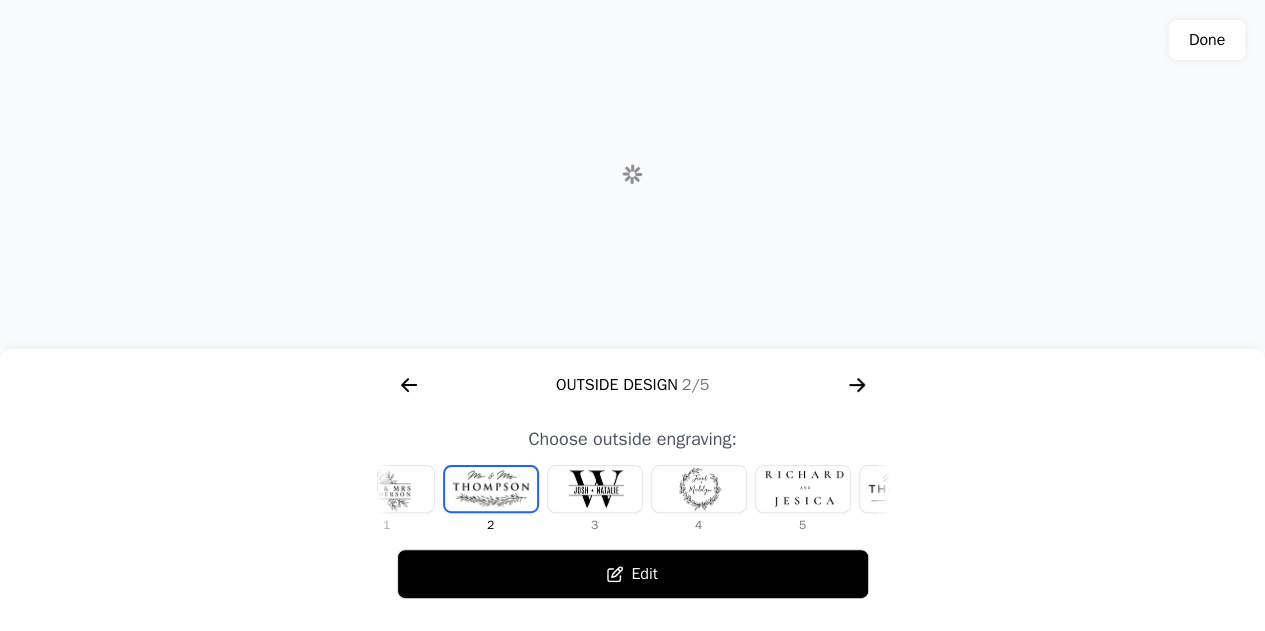 scroll, scrollTop: 0, scrollLeft: 0, axis: both 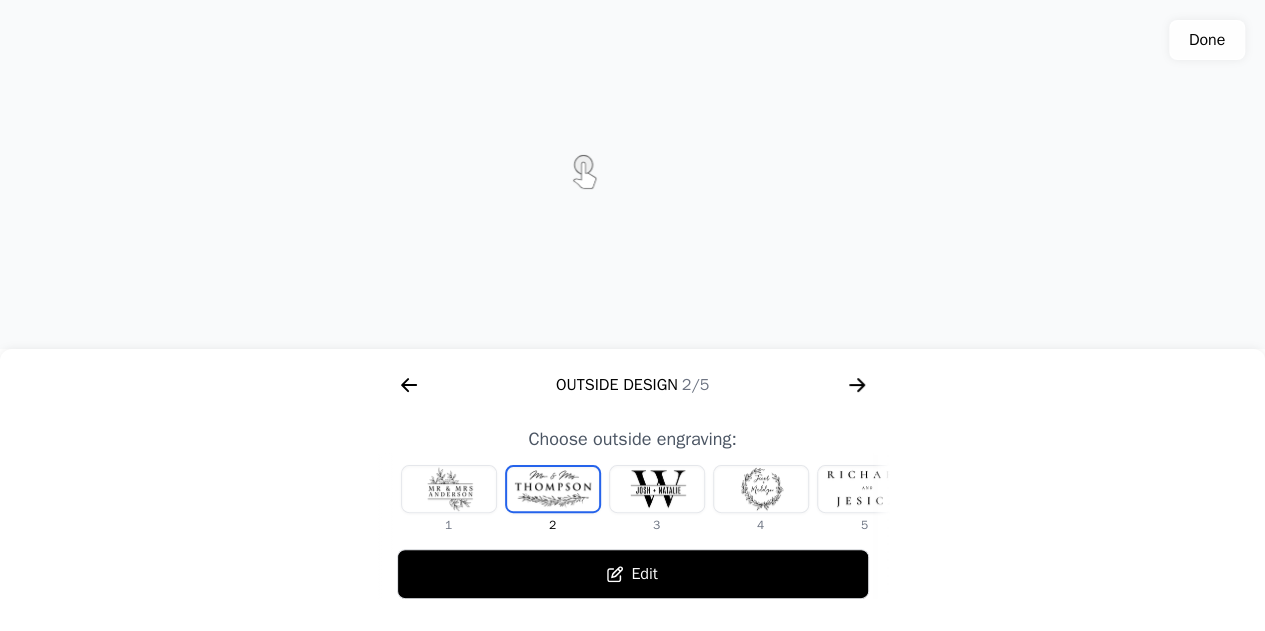 click at bounding box center [449, 489] 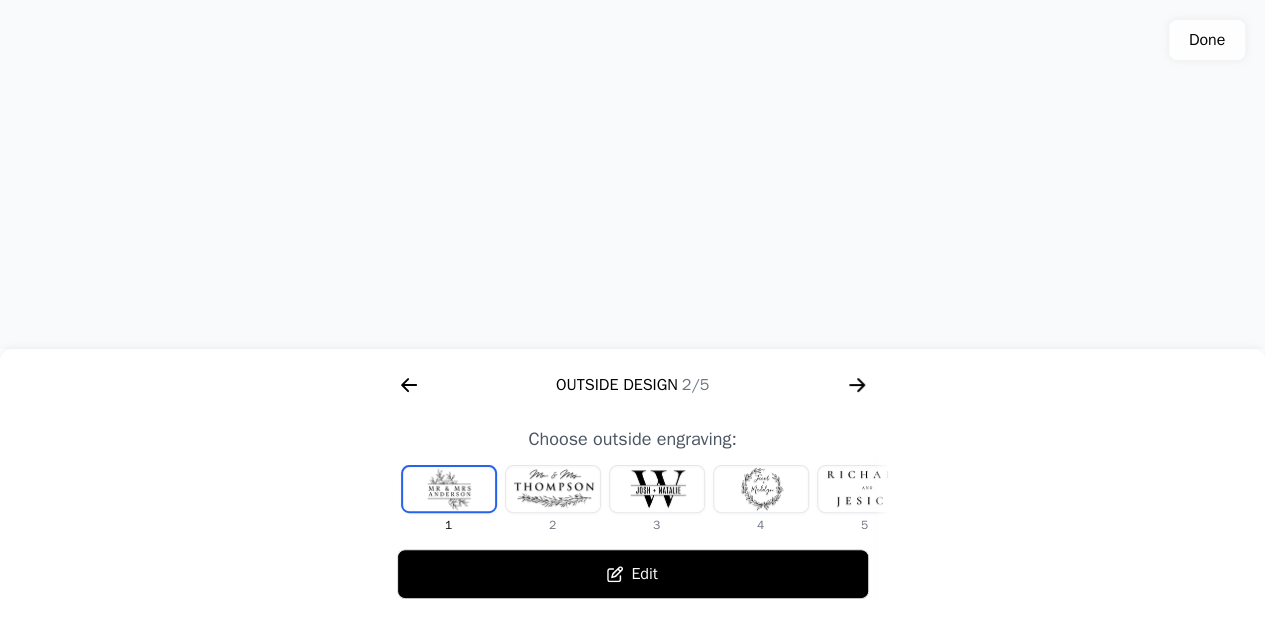 click at bounding box center (761, 489) 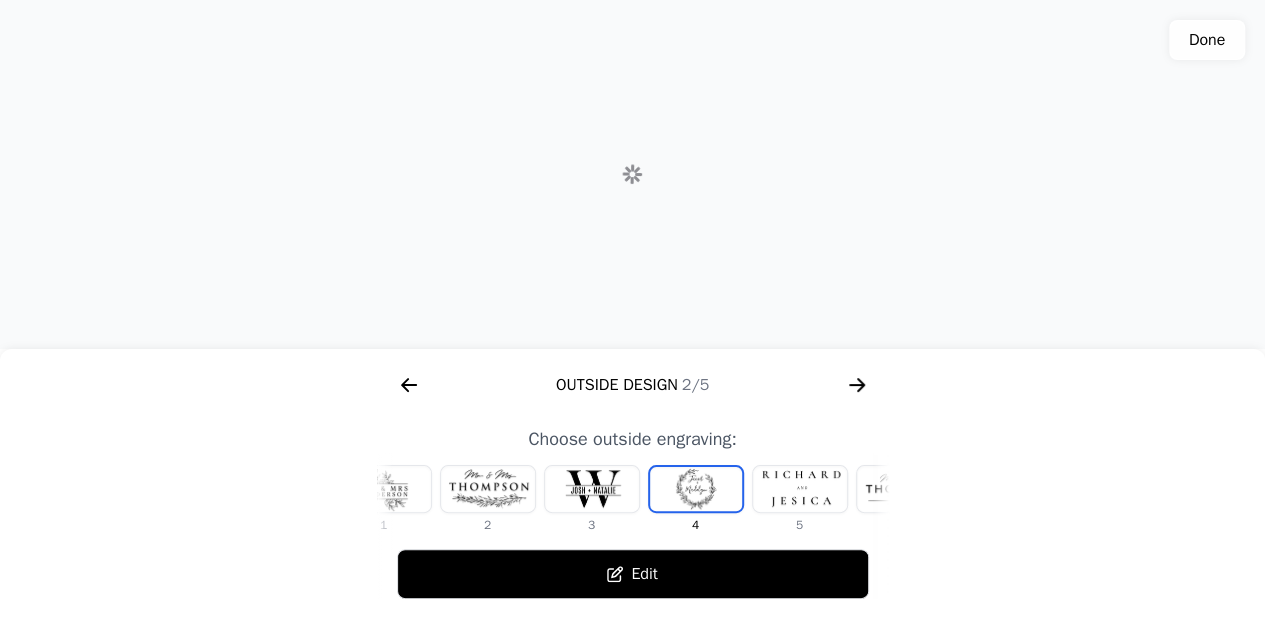 scroll, scrollTop: 0, scrollLeft: 128, axis: horizontal 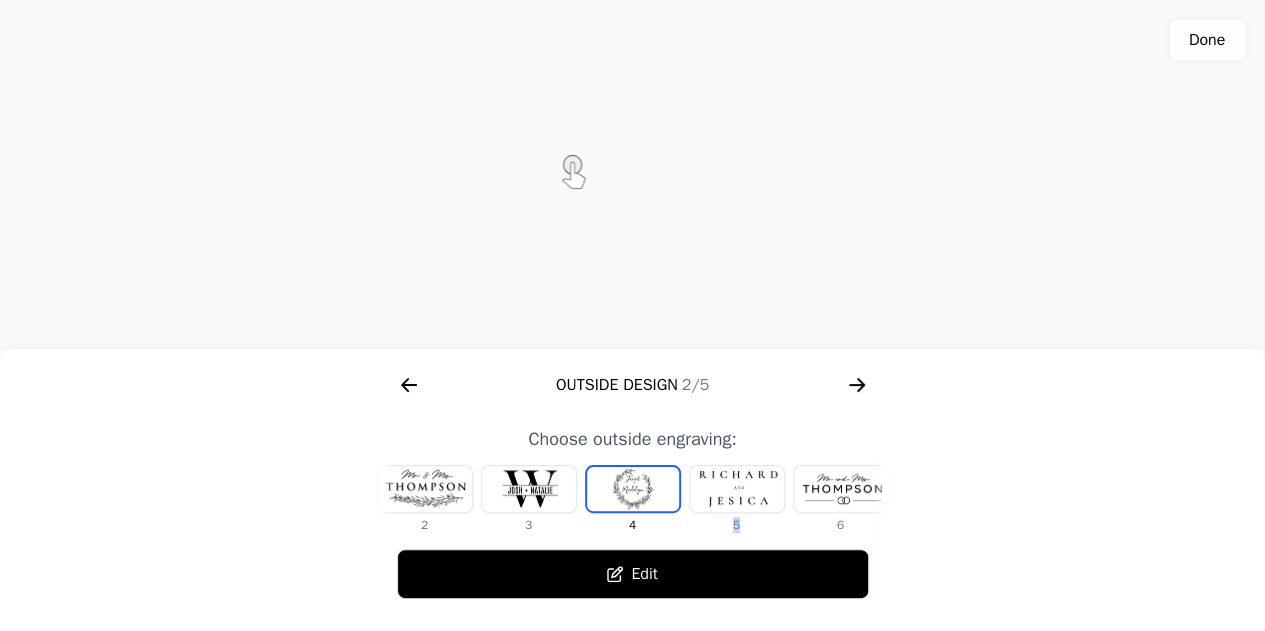 drag, startPoint x: 861, startPoint y: 490, endPoint x: 752, endPoint y: 481, distance: 109.370926 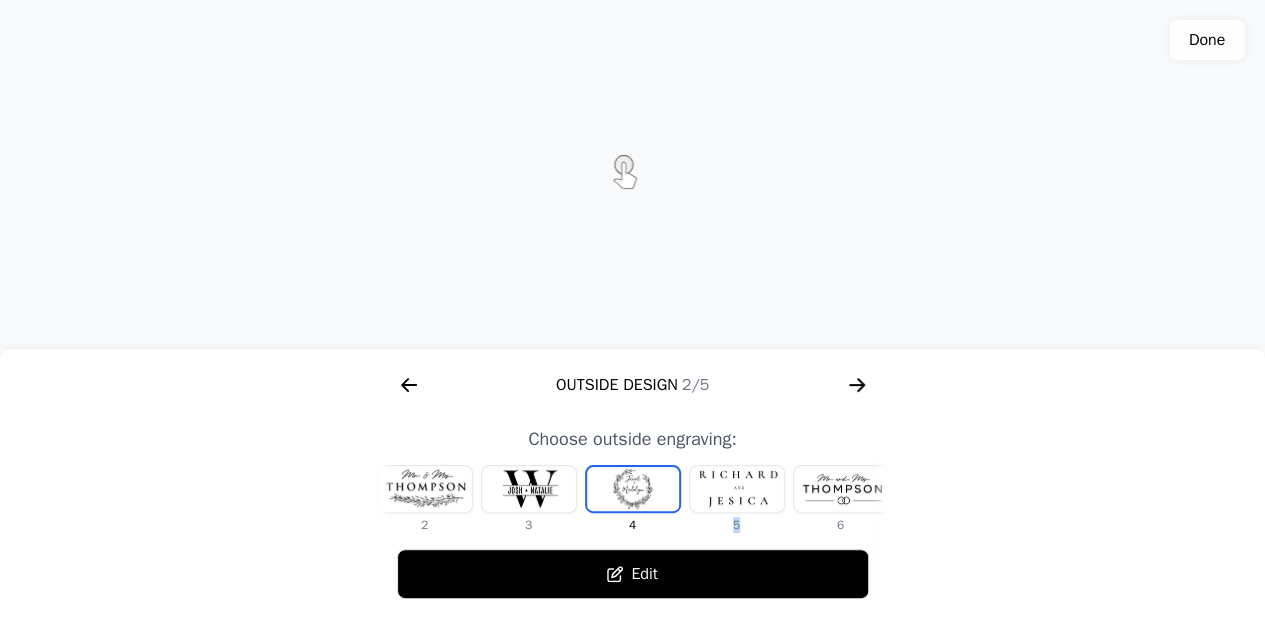 click at bounding box center [841, 489] 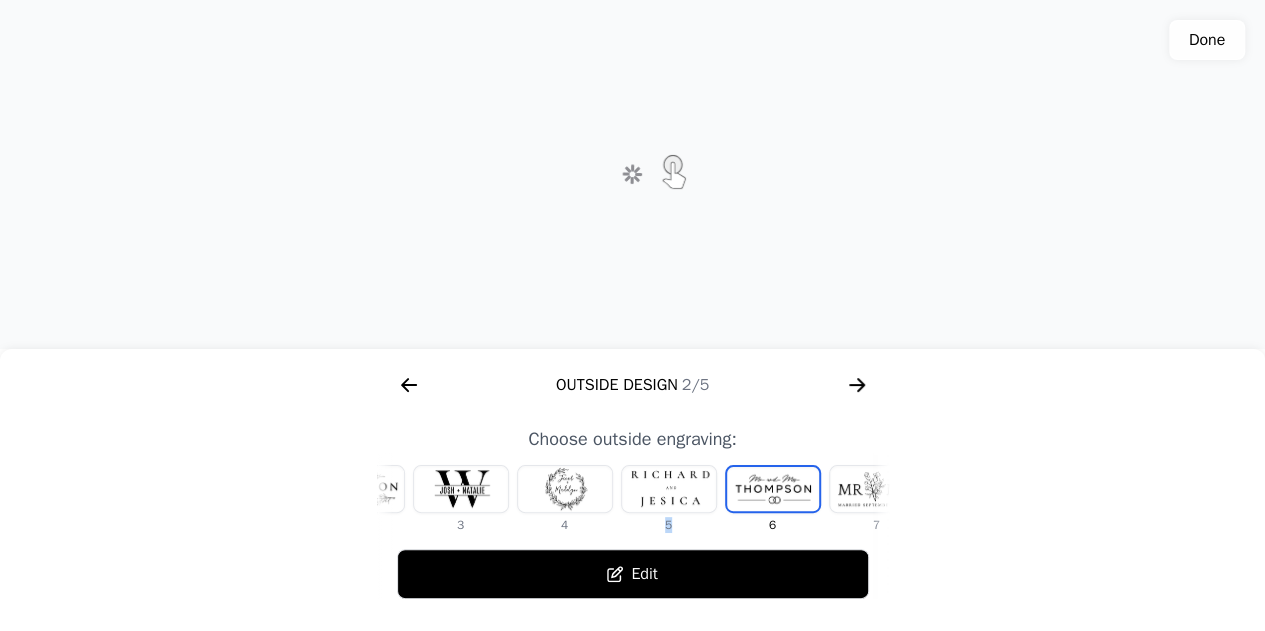 scroll, scrollTop: 0, scrollLeft: 336, axis: horizontal 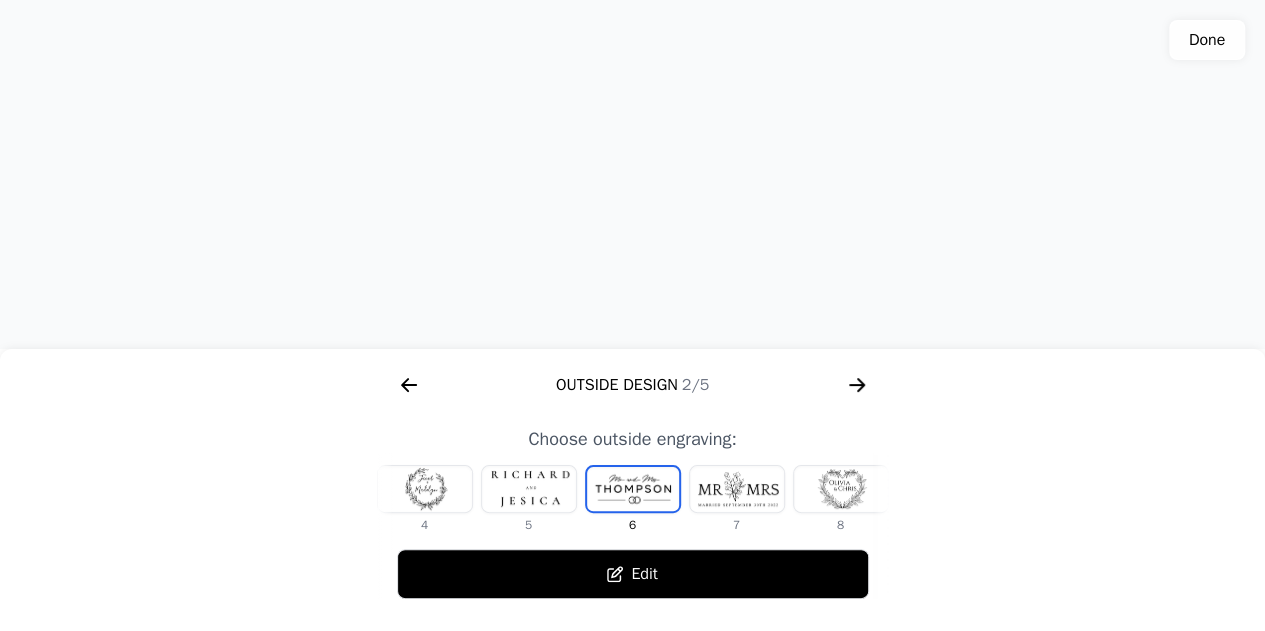 click at bounding box center [841, 489] 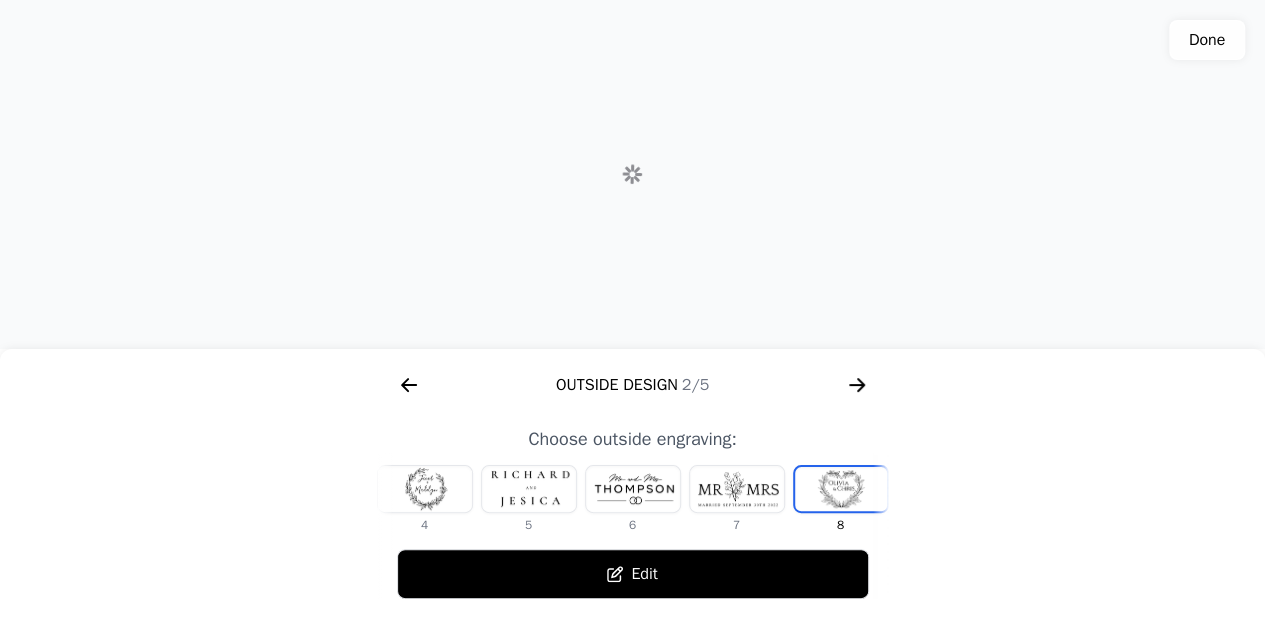 scroll, scrollTop: 0, scrollLeft: 372, axis: horizontal 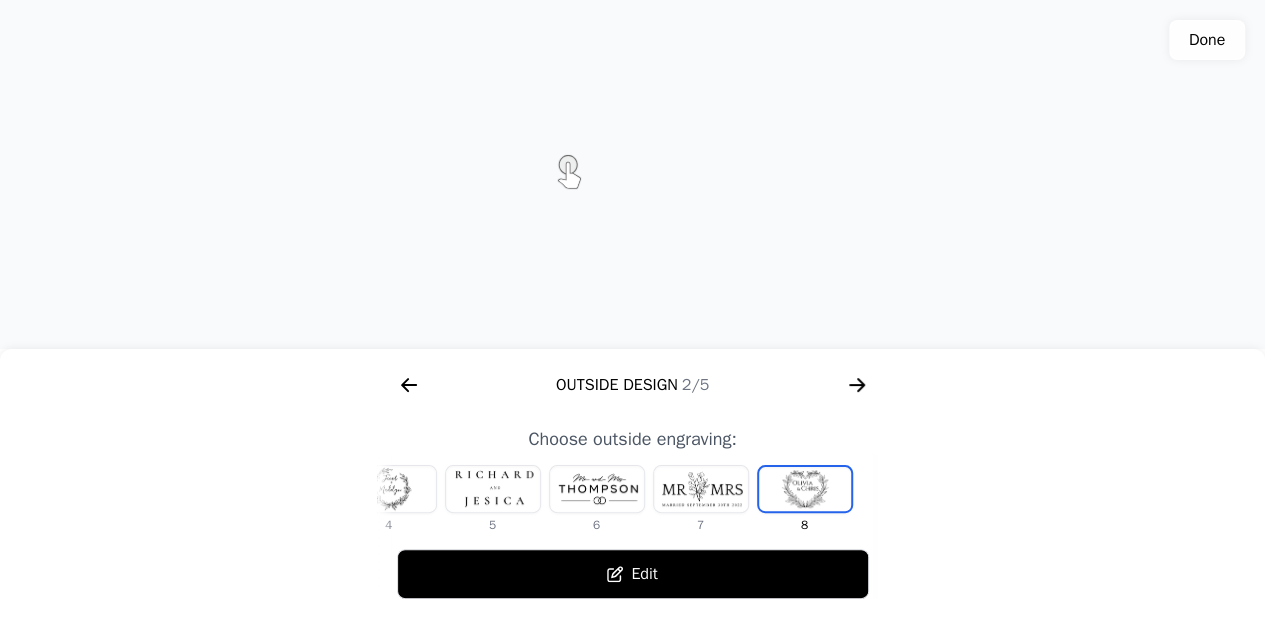 click on "1 2 3 4 5 6 7 8" 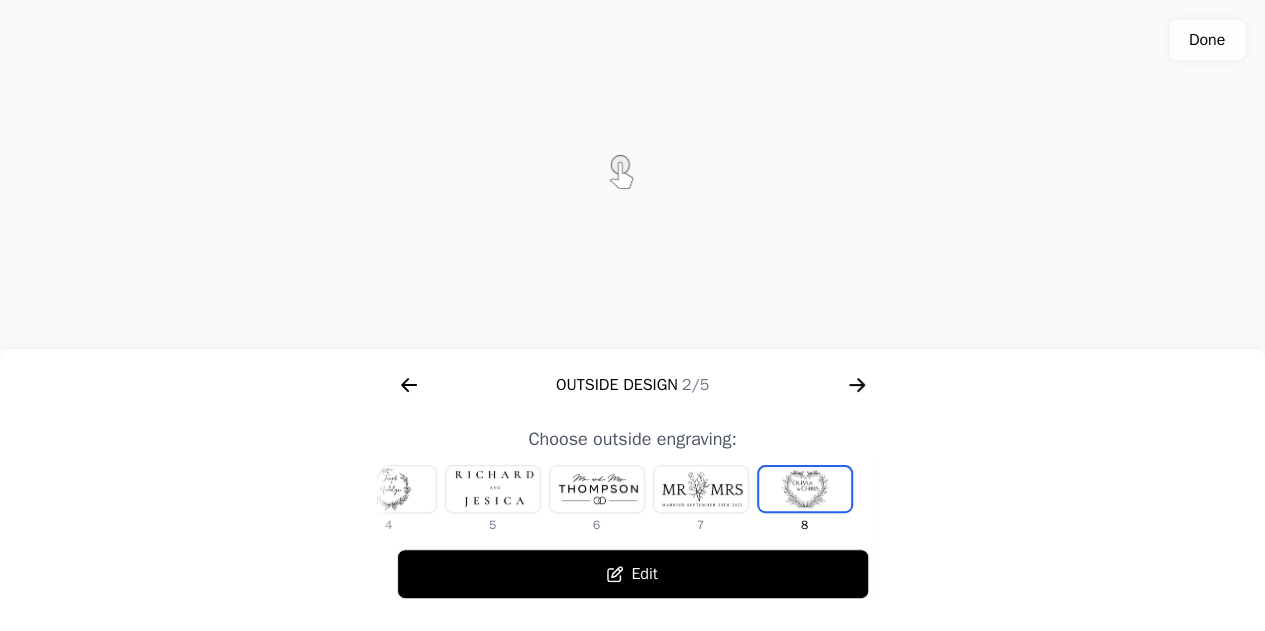 click on "1 2 3 4 5 6 7 8" 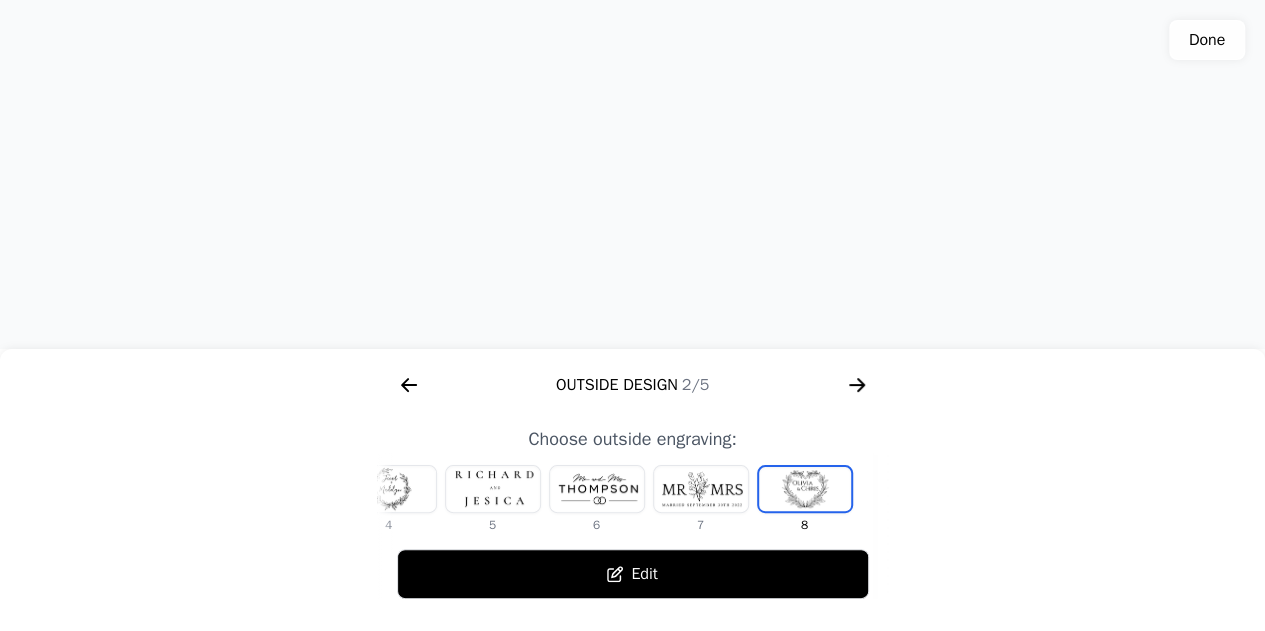click at bounding box center [701, 489] 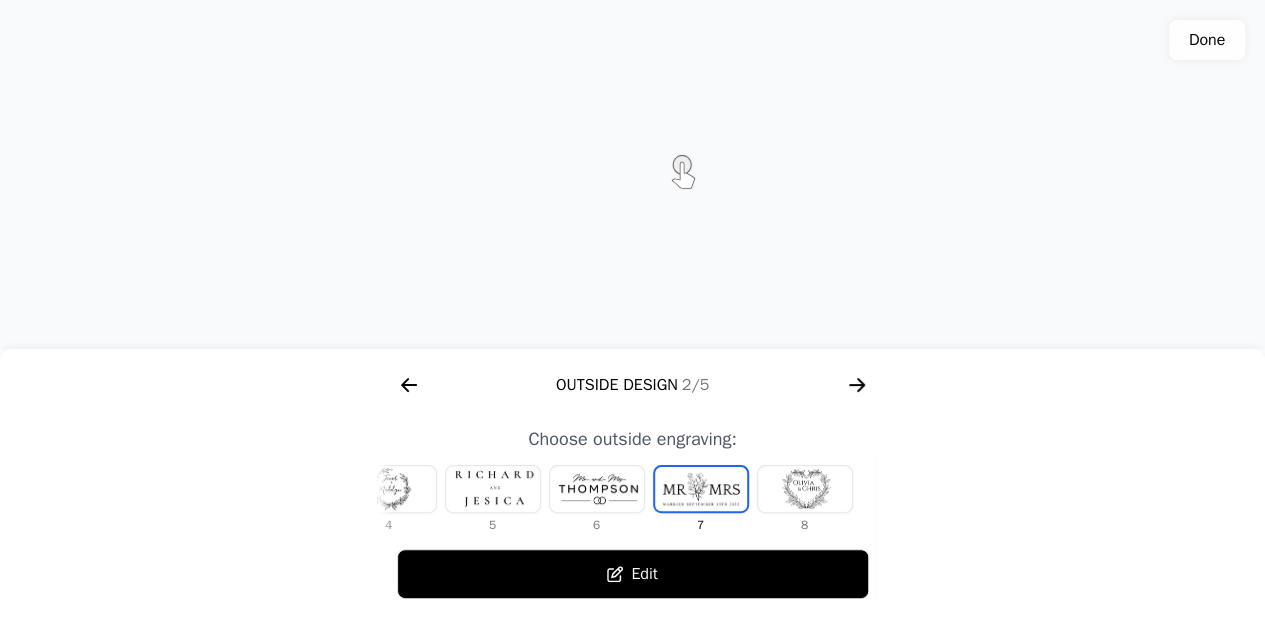 click at bounding box center [805, 489] 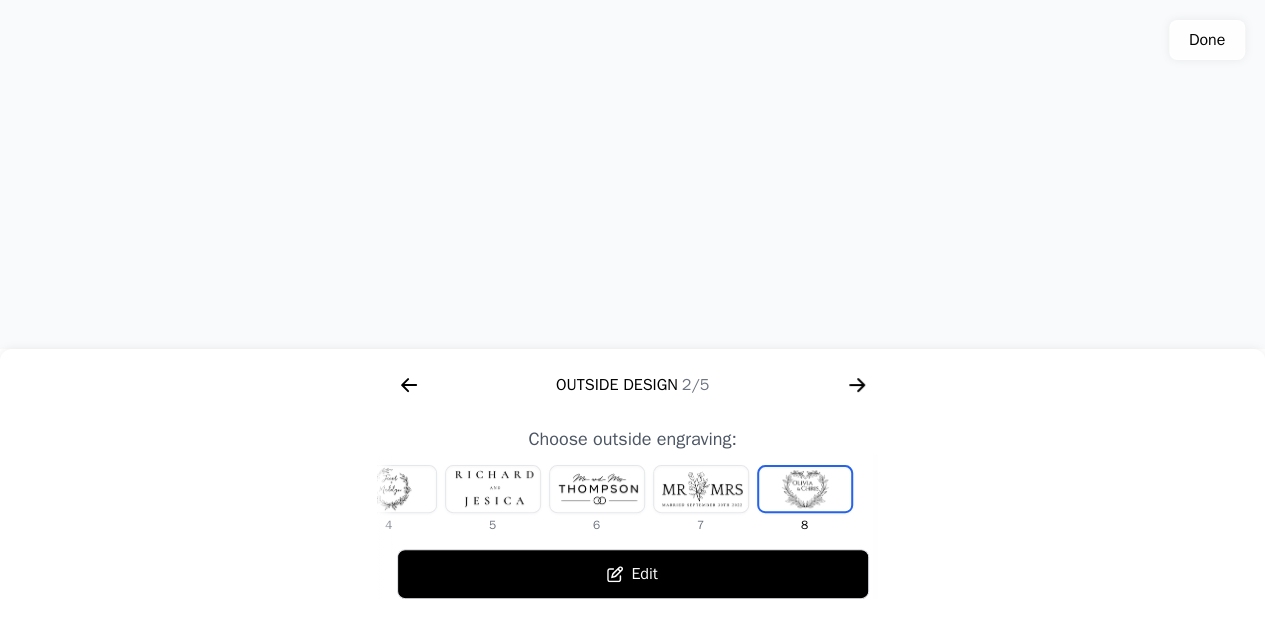 click on "1 2 3 4 5 6 7 8" 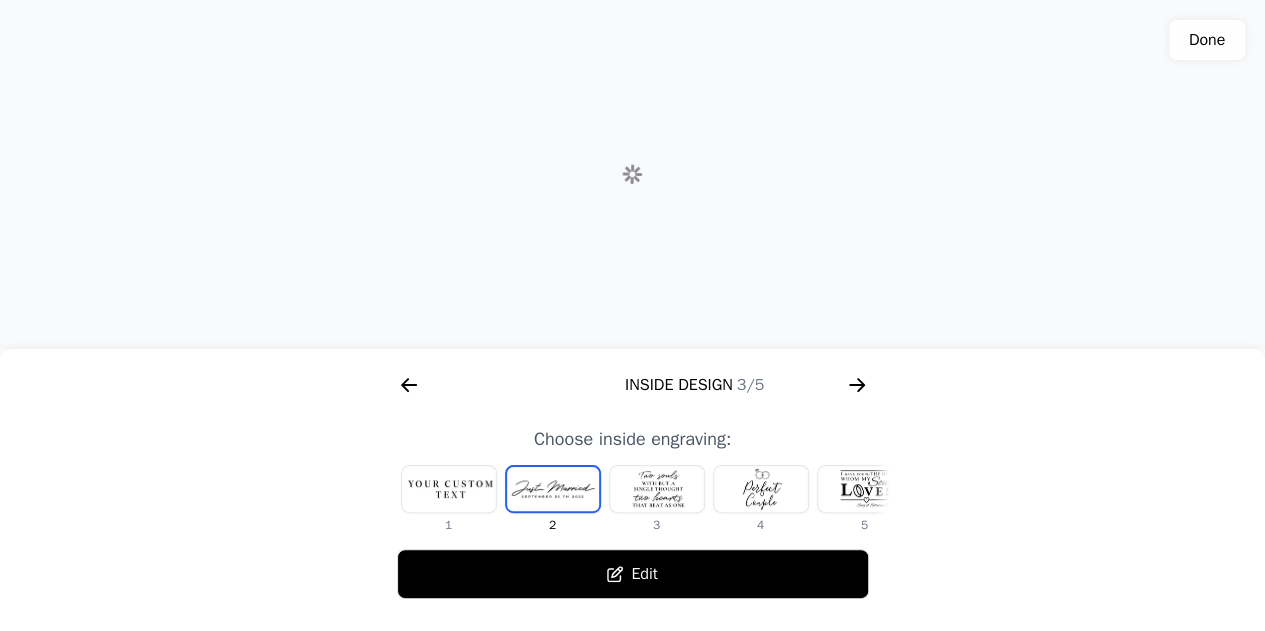 scroll, scrollTop: 0, scrollLeft: 1280, axis: horizontal 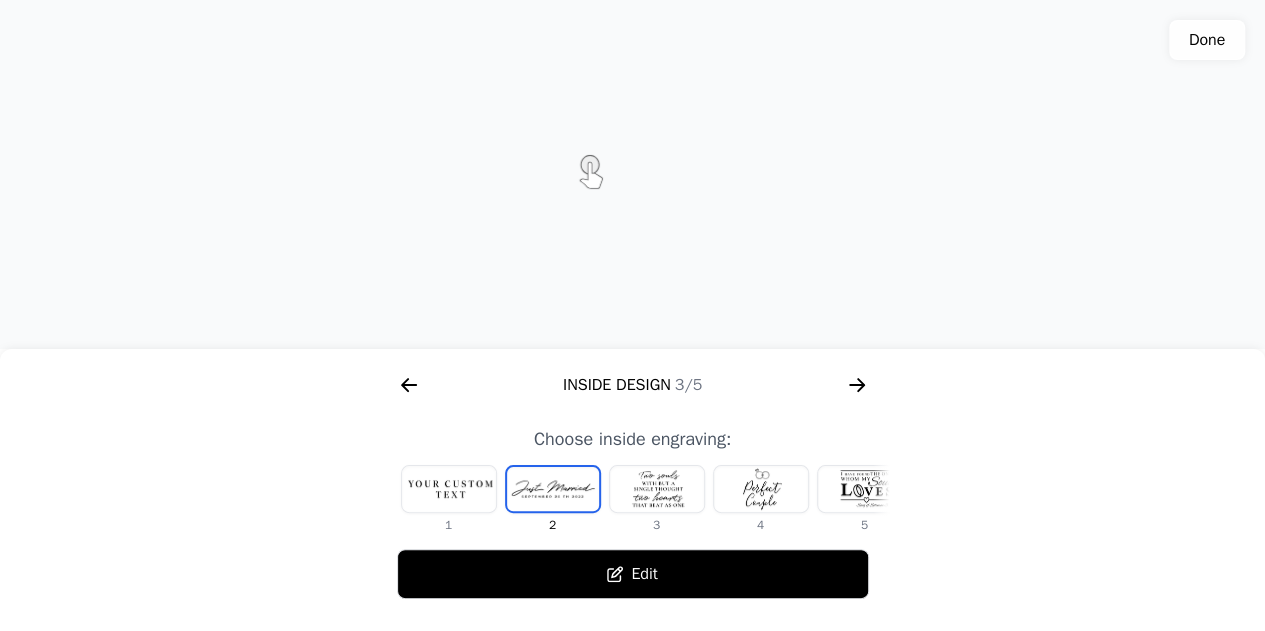 click at bounding box center (865, 489) 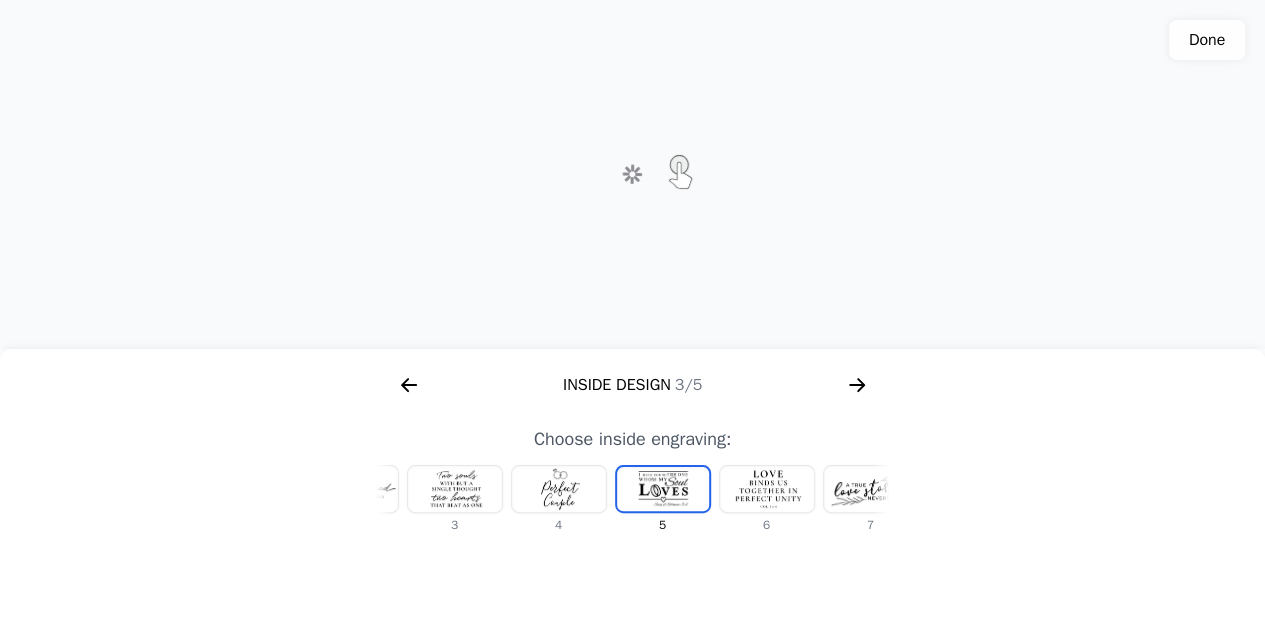 scroll, scrollTop: 0, scrollLeft: 232, axis: horizontal 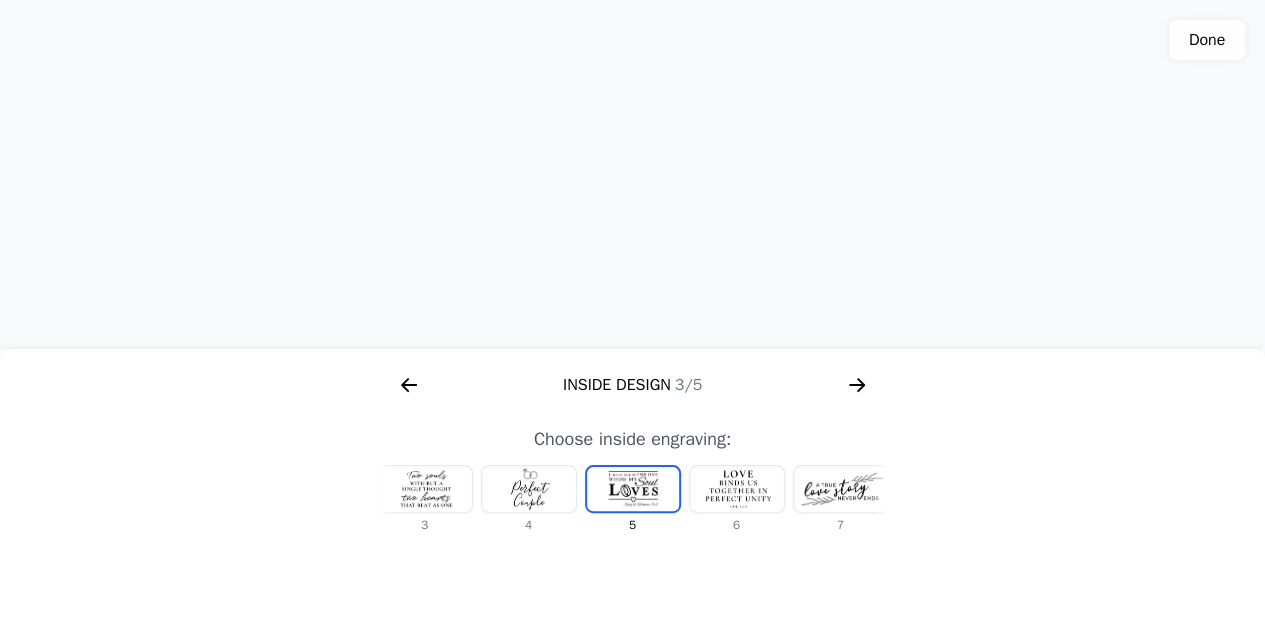 click at bounding box center [841, 489] 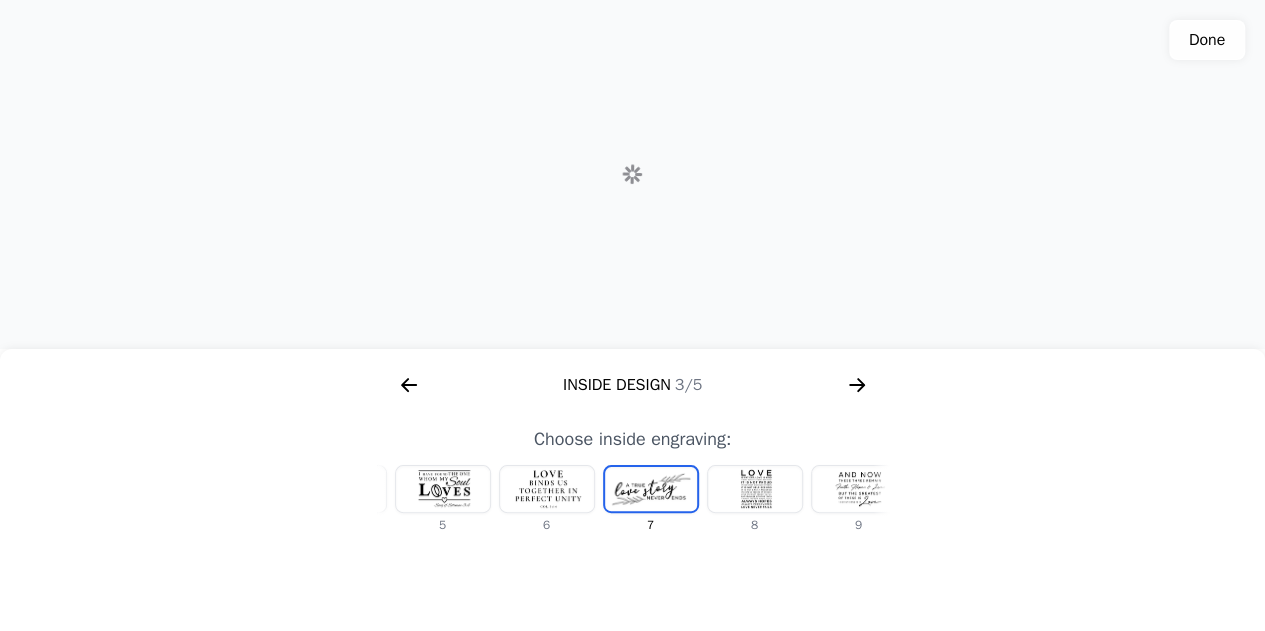 scroll, scrollTop: 0, scrollLeft: 440, axis: horizontal 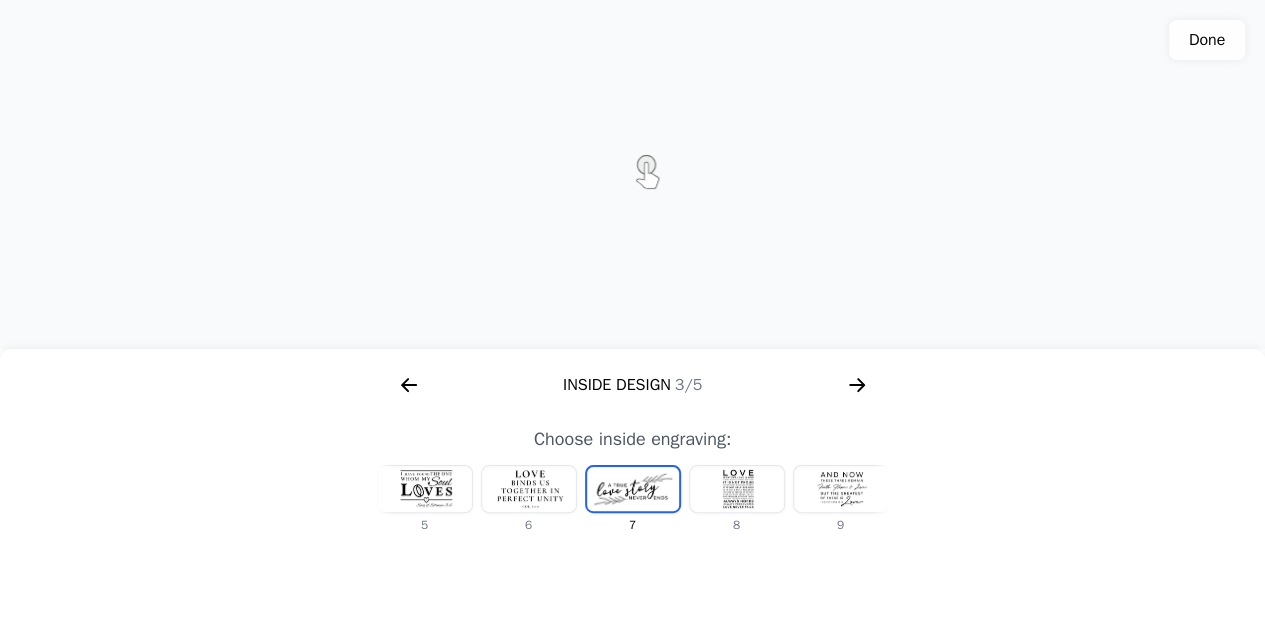 click at bounding box center (841, 489) 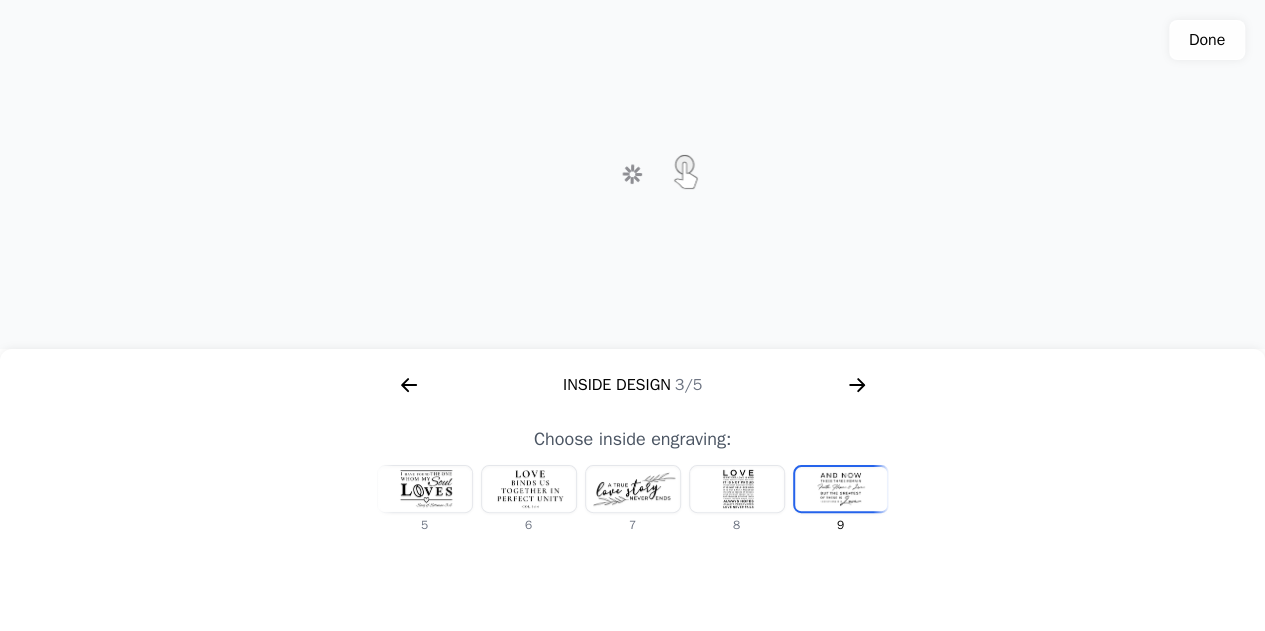 scroll, scrollTop: 0, scrollLeft: 476, axis: horizontal 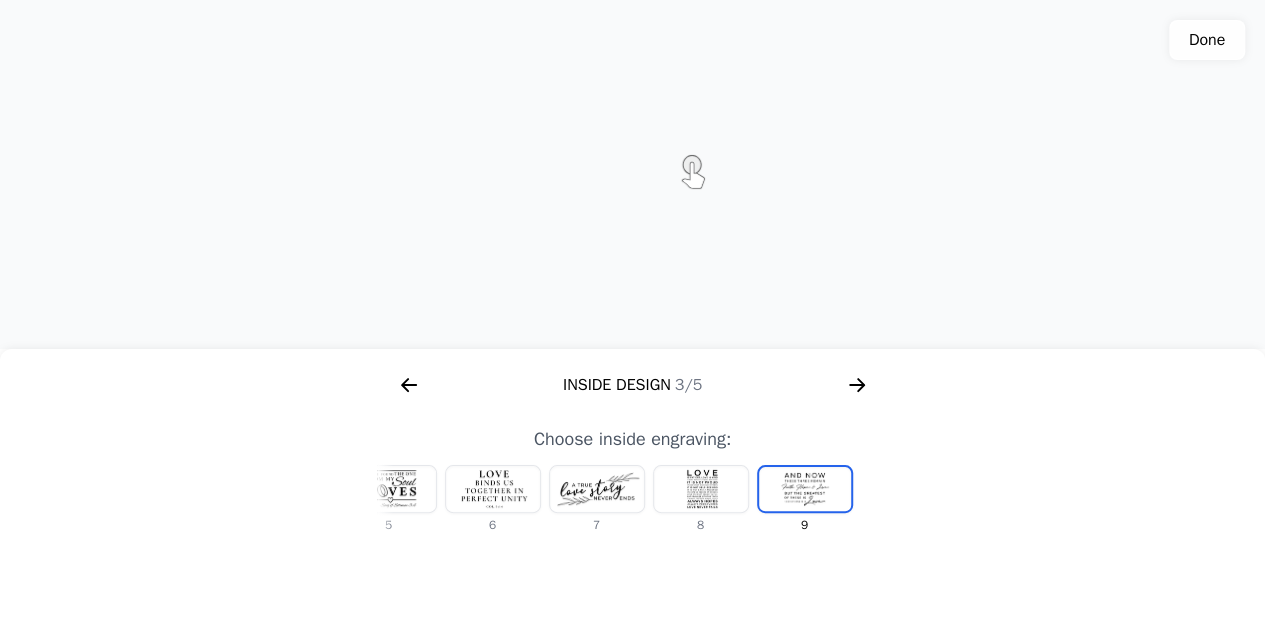 drag, startPoint x: 406, startPoint y: 484, endPoint x: 428, endPoint y: 484, distance: 22 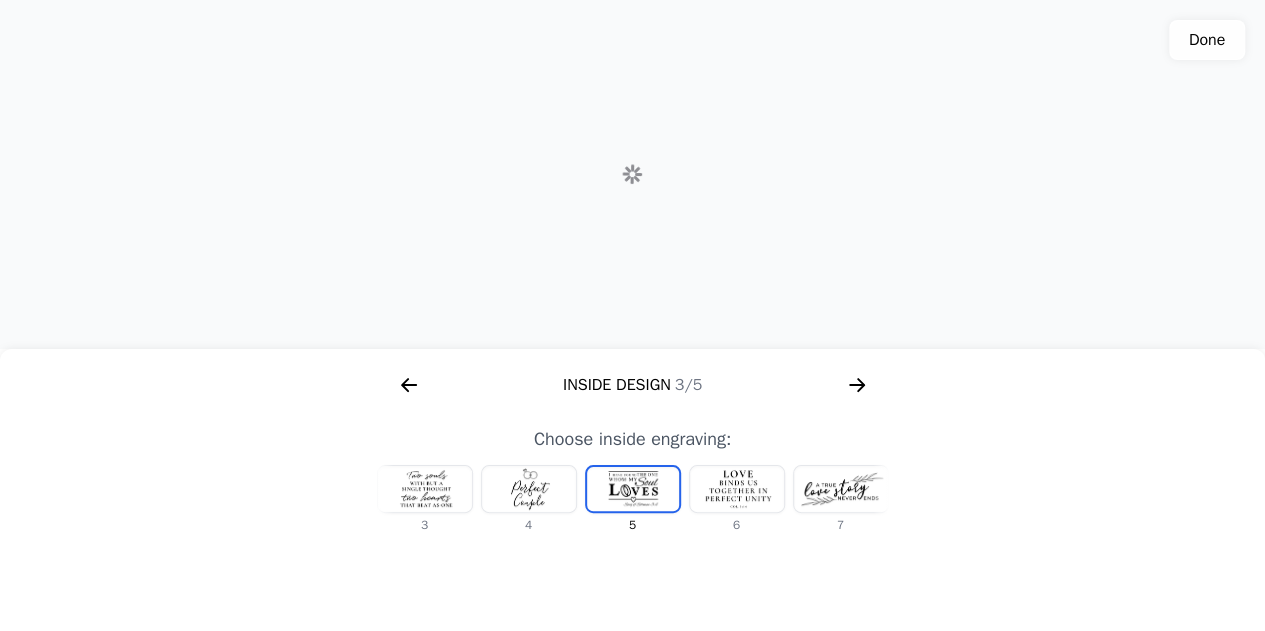 click at bounding box center [529, 489] 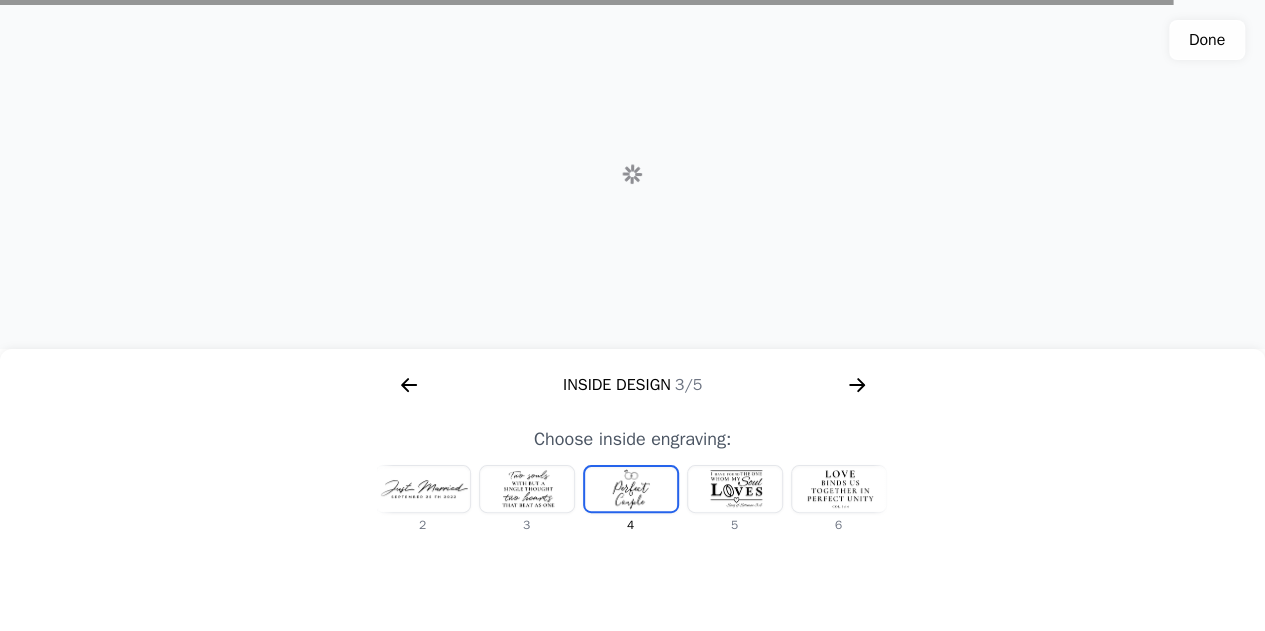 scroll, scrollTop: 0, scrollLeft: 128, axis: horizontal 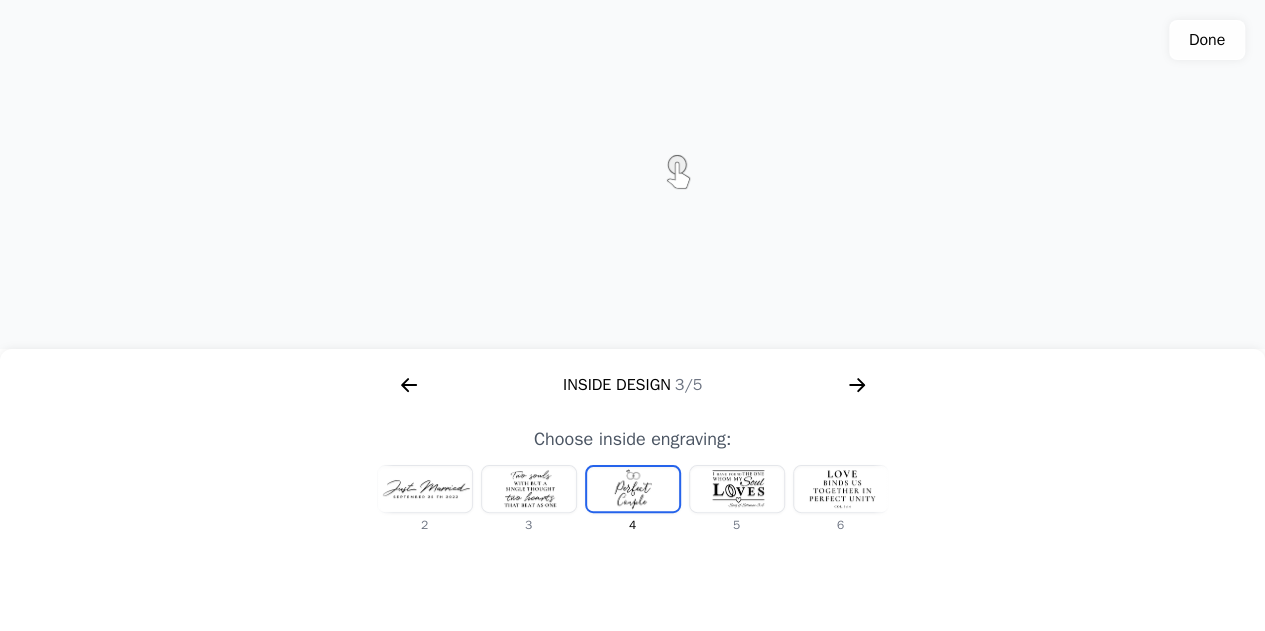 click at bounding box center [425, 489] 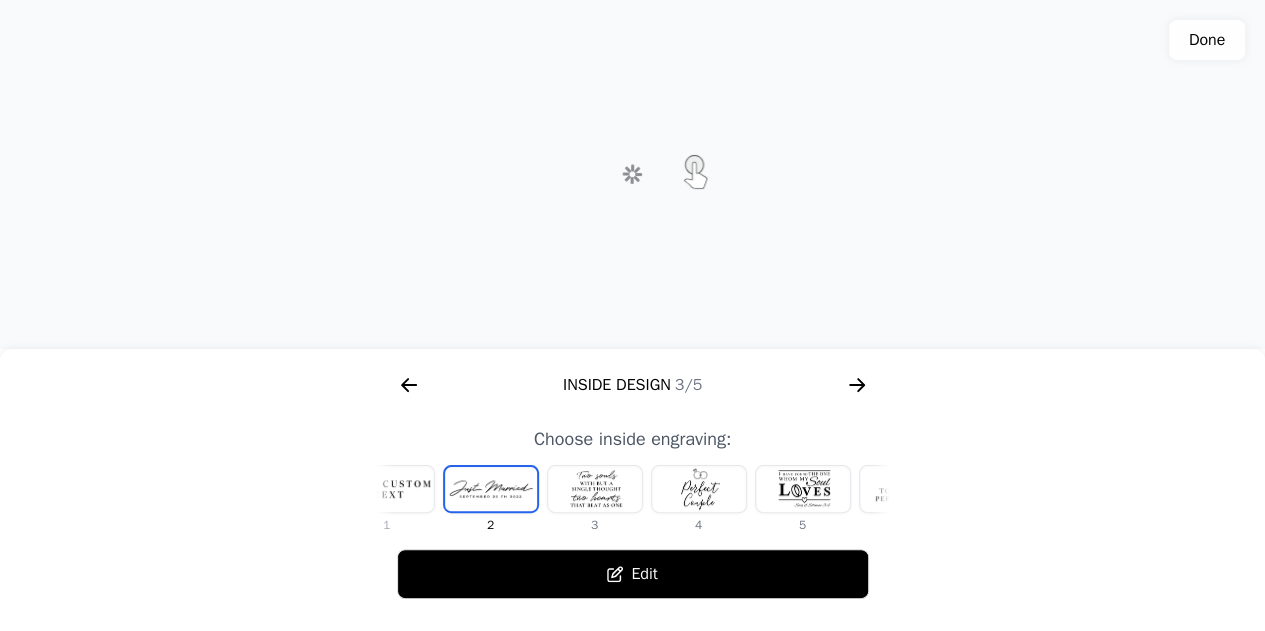 scroll, scrollTop: 0, scrollLeft: 0, axis: both 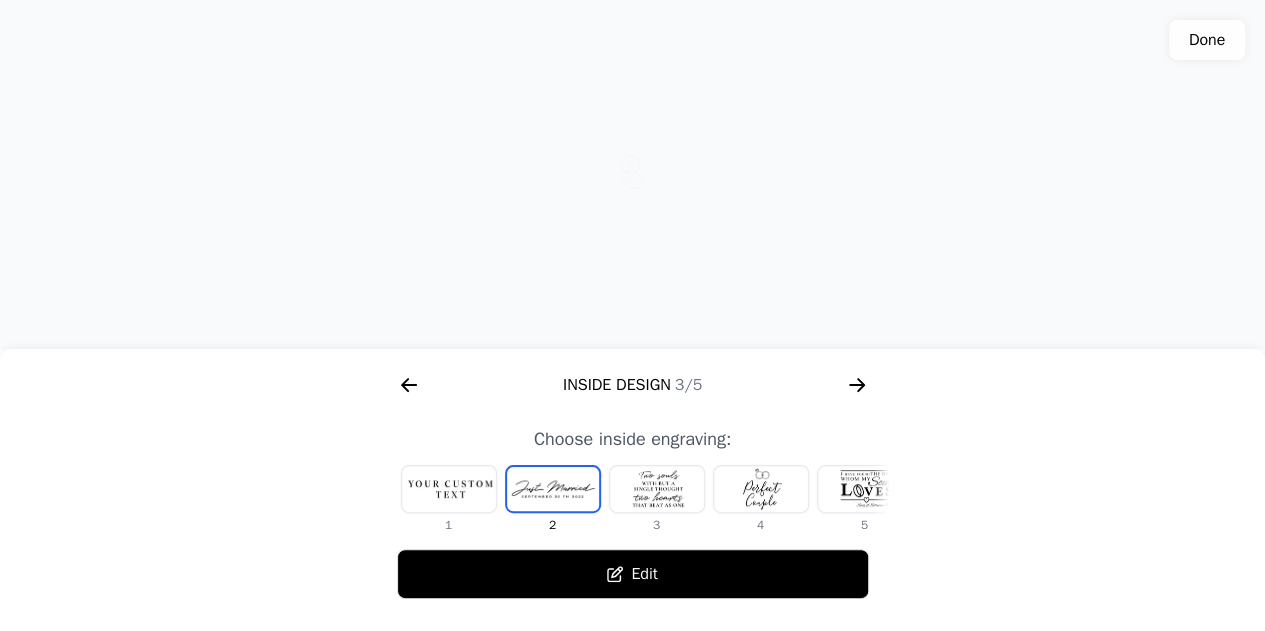 click 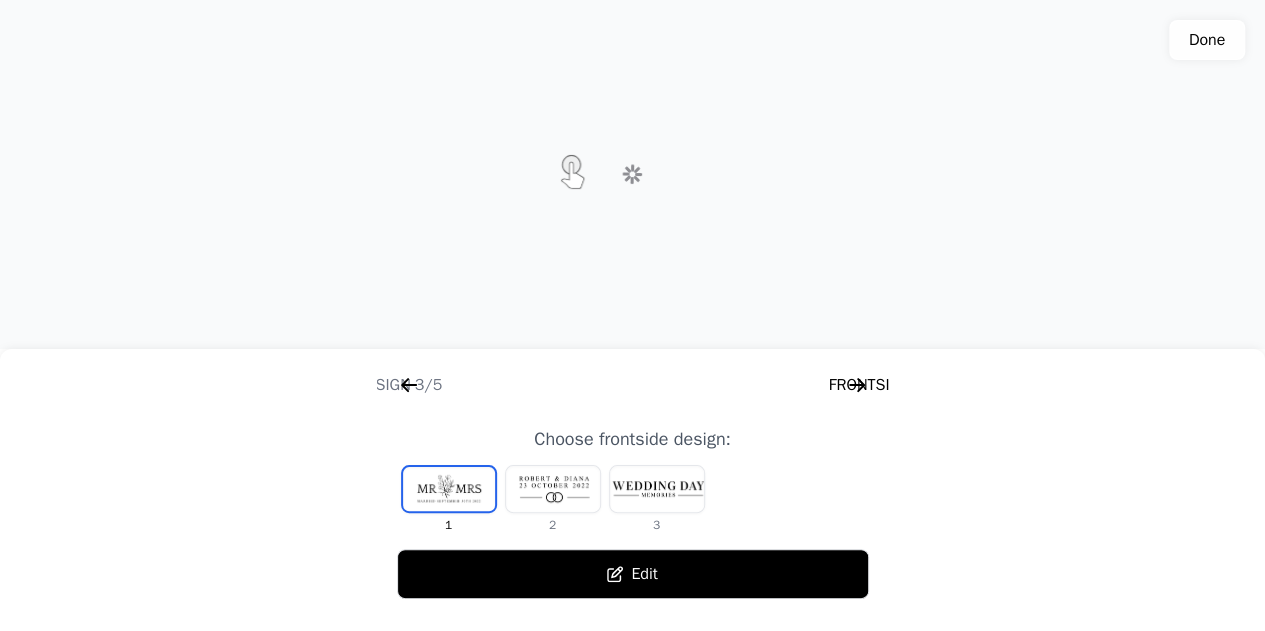 scroll, scrollTop: 0, scrollLeft: 1792, axis: horizontal 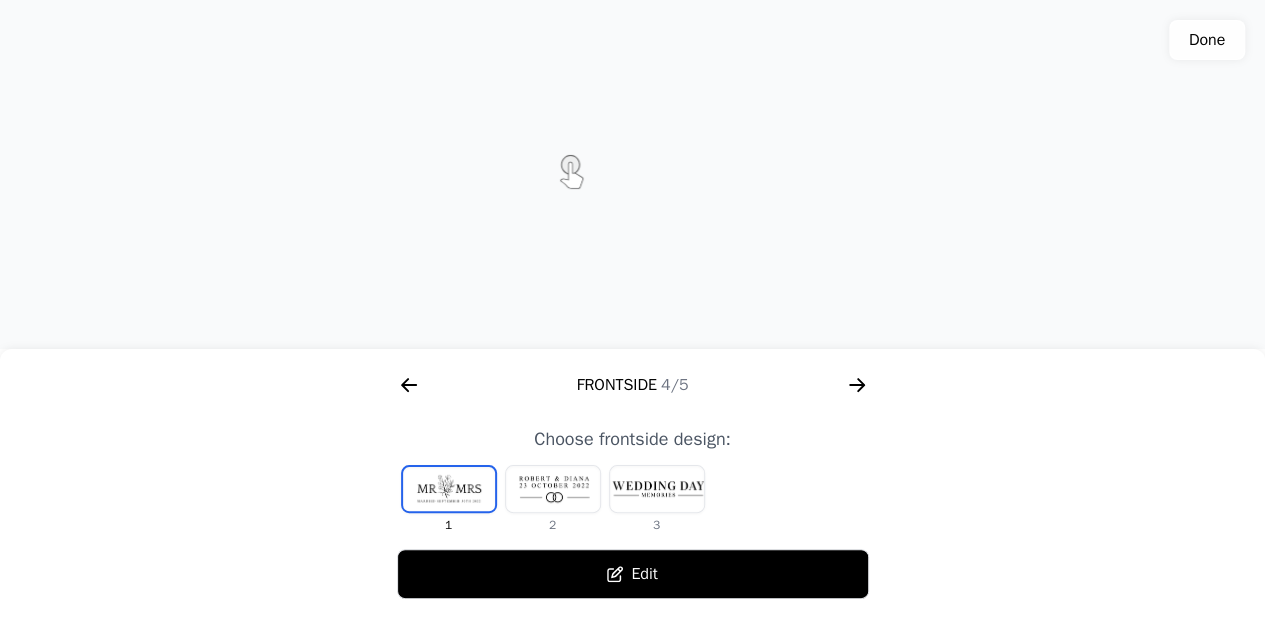click at bounding box center [553, 489] 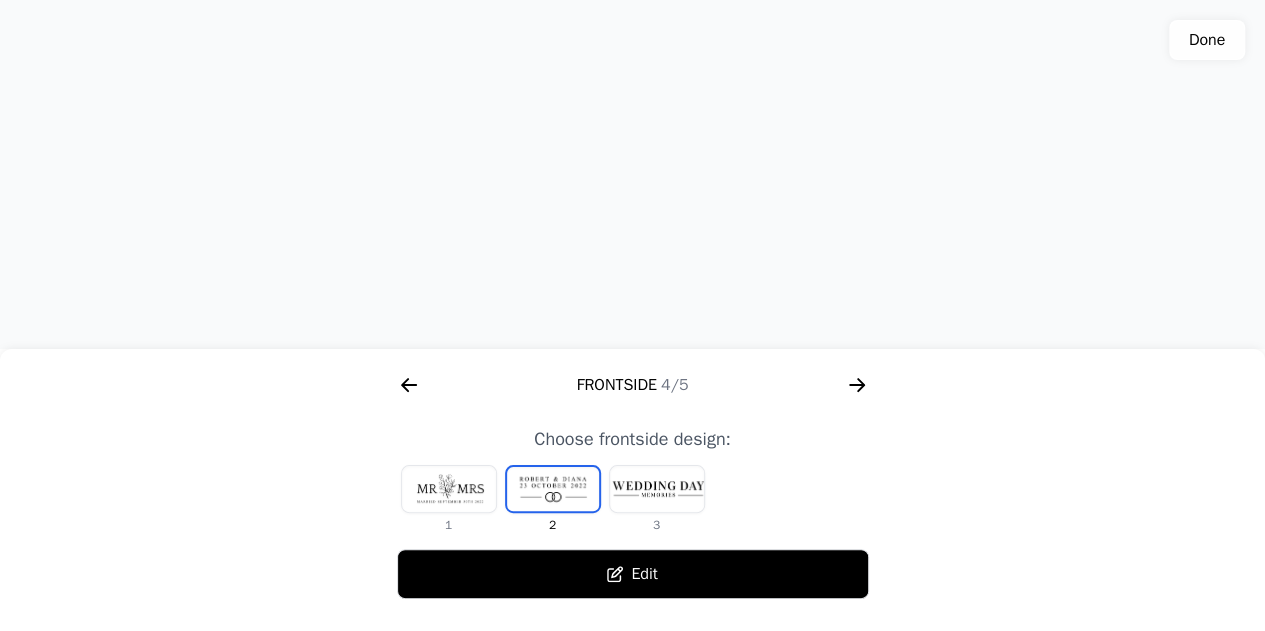 click at bounding box center [657, 489] 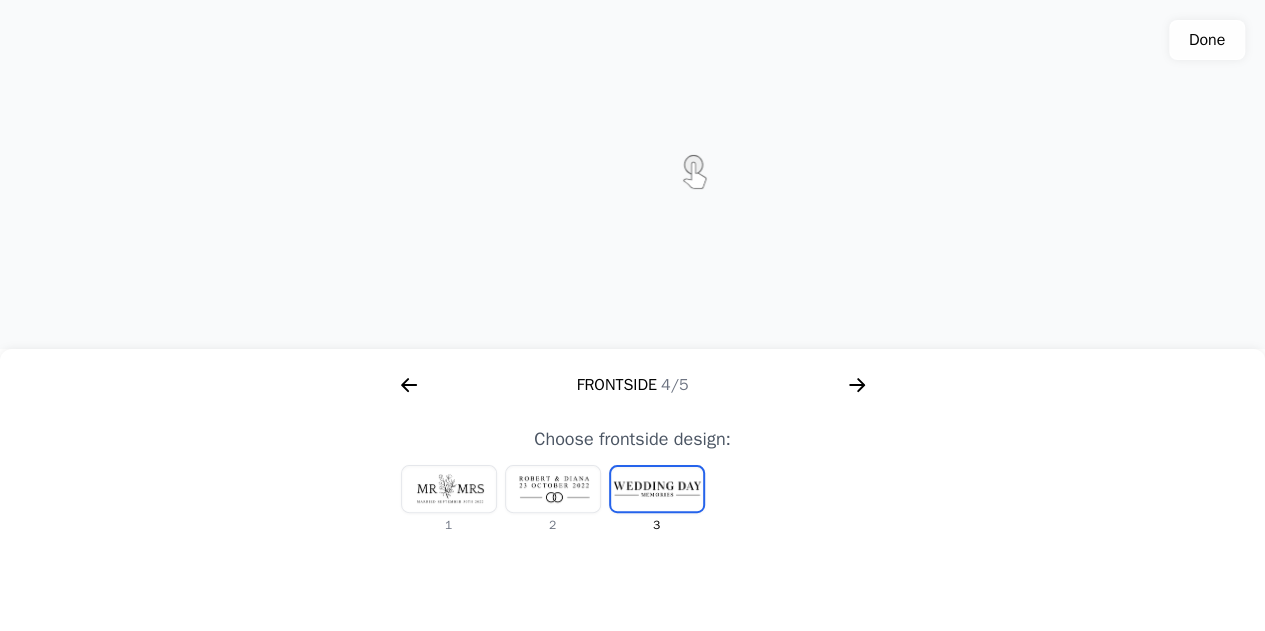 click at bounding box center [553, 489] 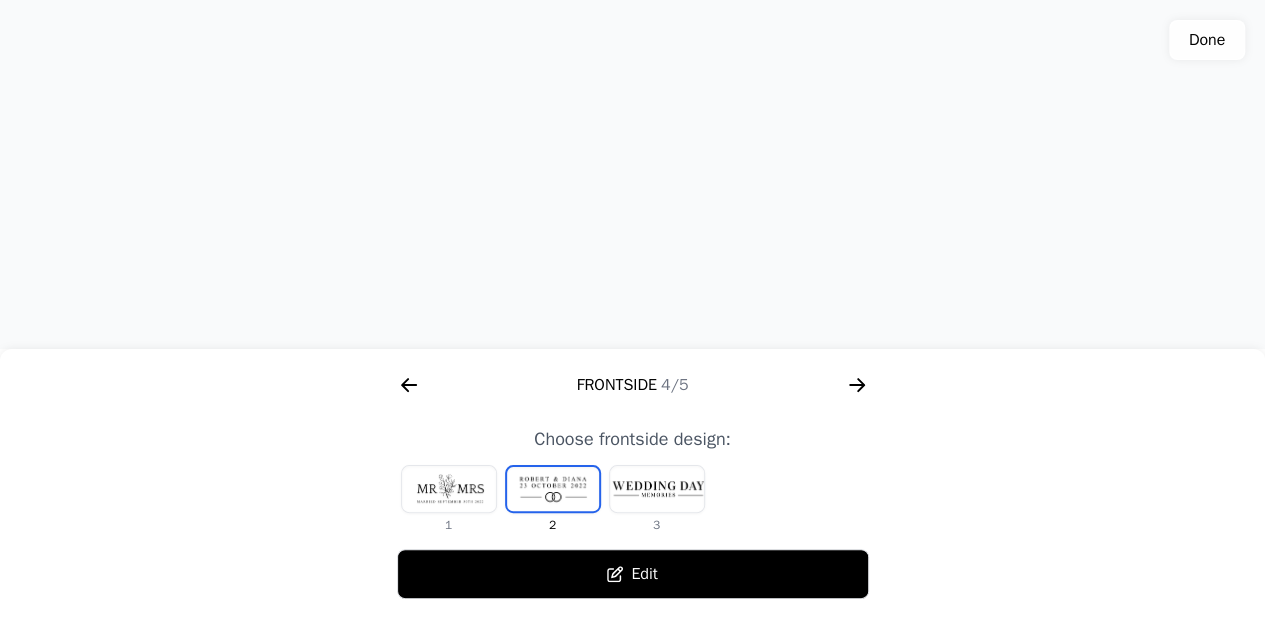 click 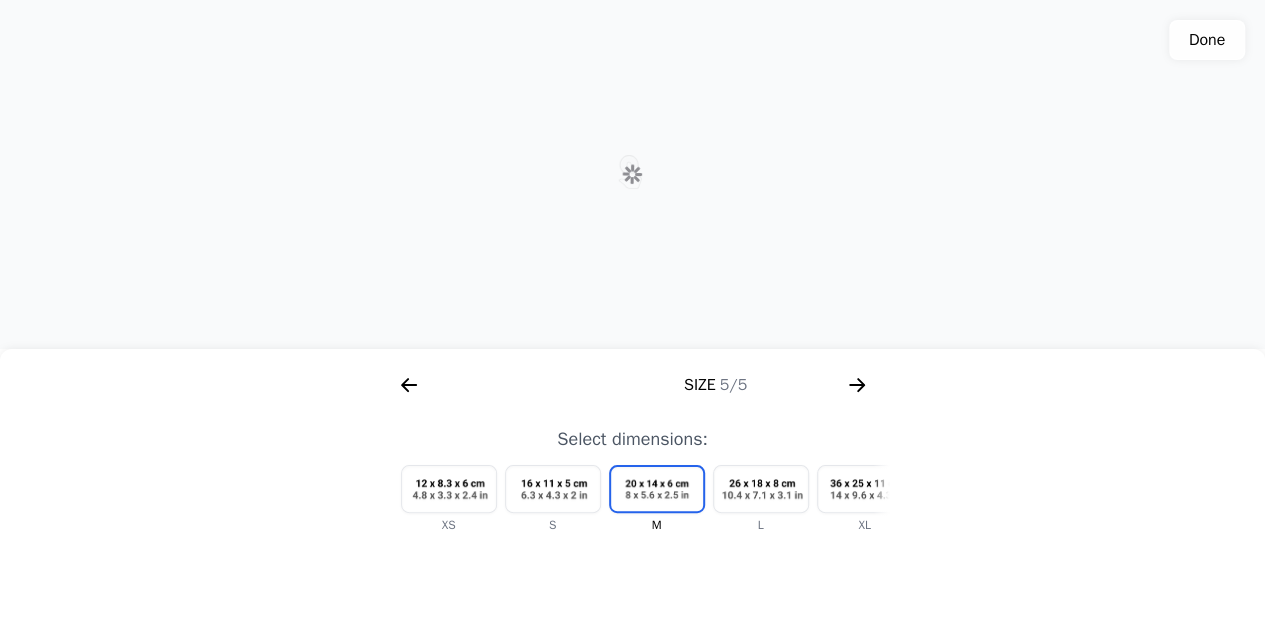 scroll, scrollTop: 0, scrollLeft: 2304, axis: horizontal 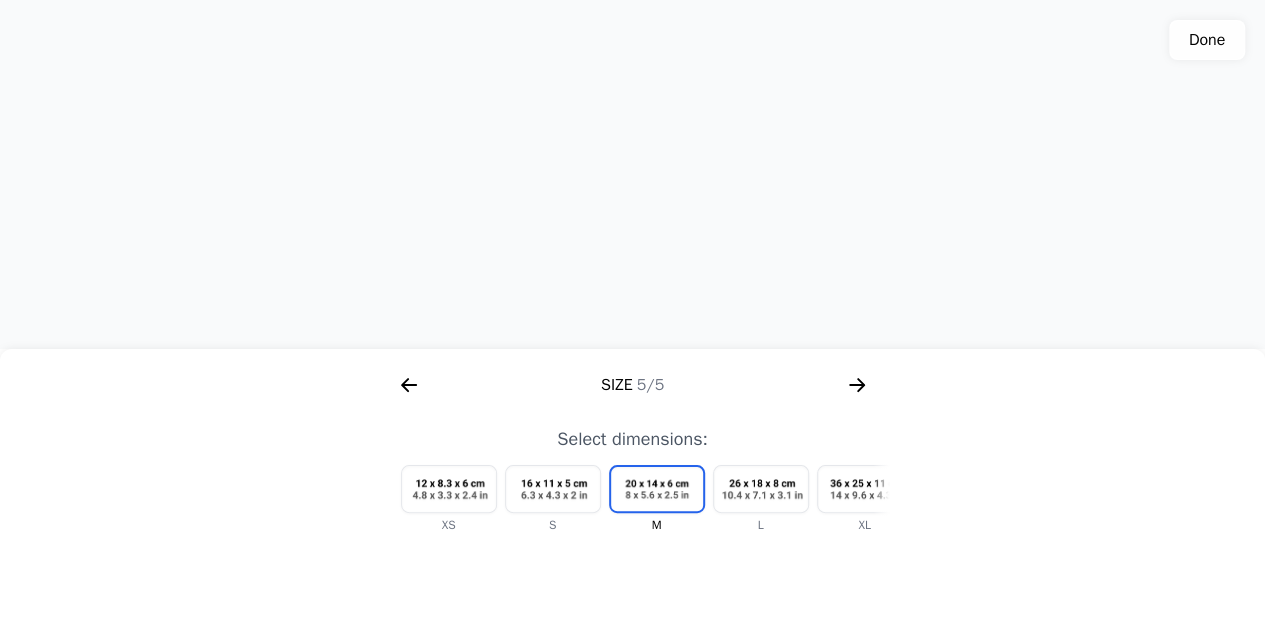 click at bounding box center (761, 489) 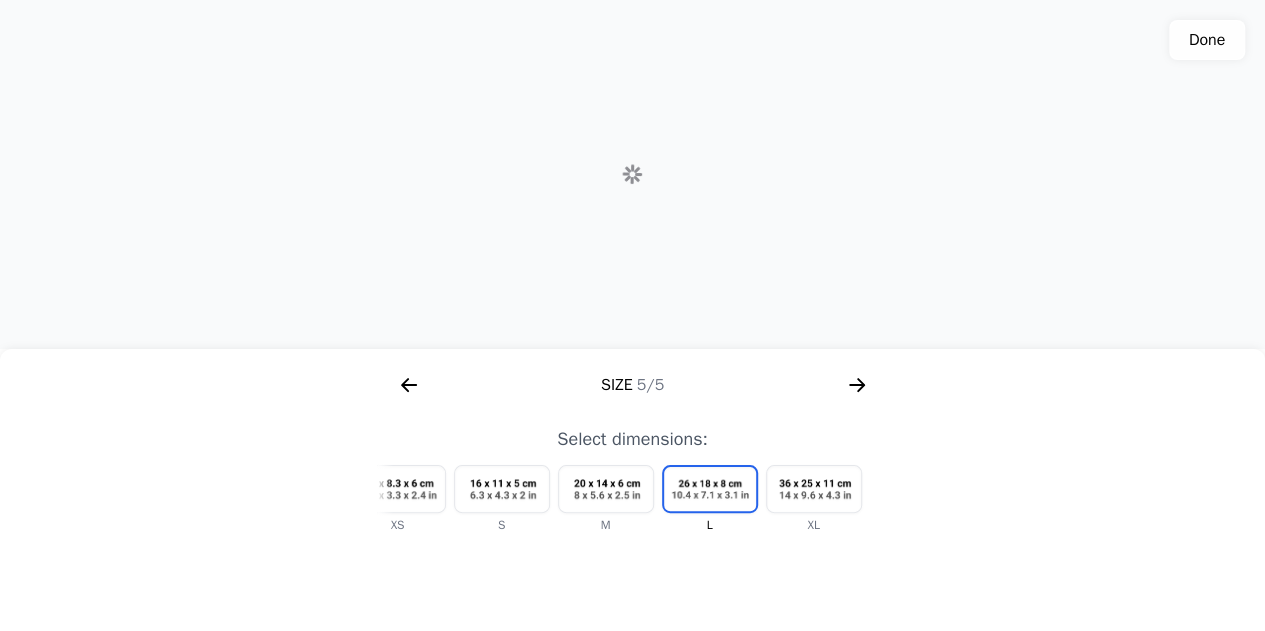 scroll, scrollTop: 0, scrollLeft: 60, axis: horizontal 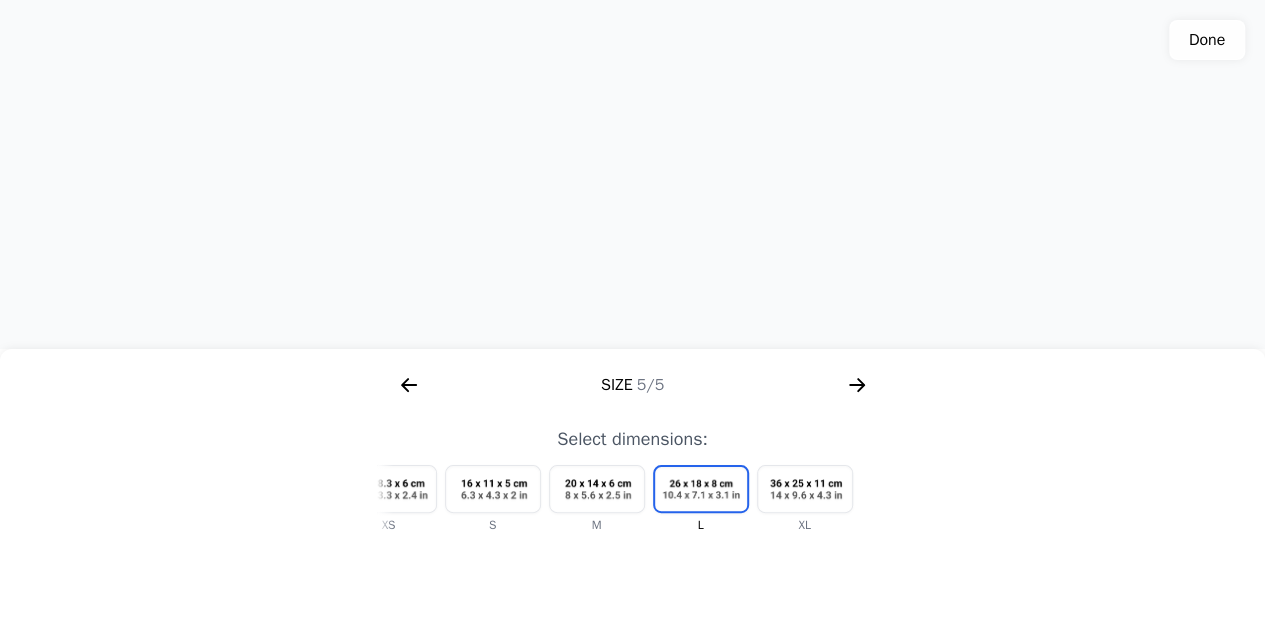 click at bounding box center (597, 489) 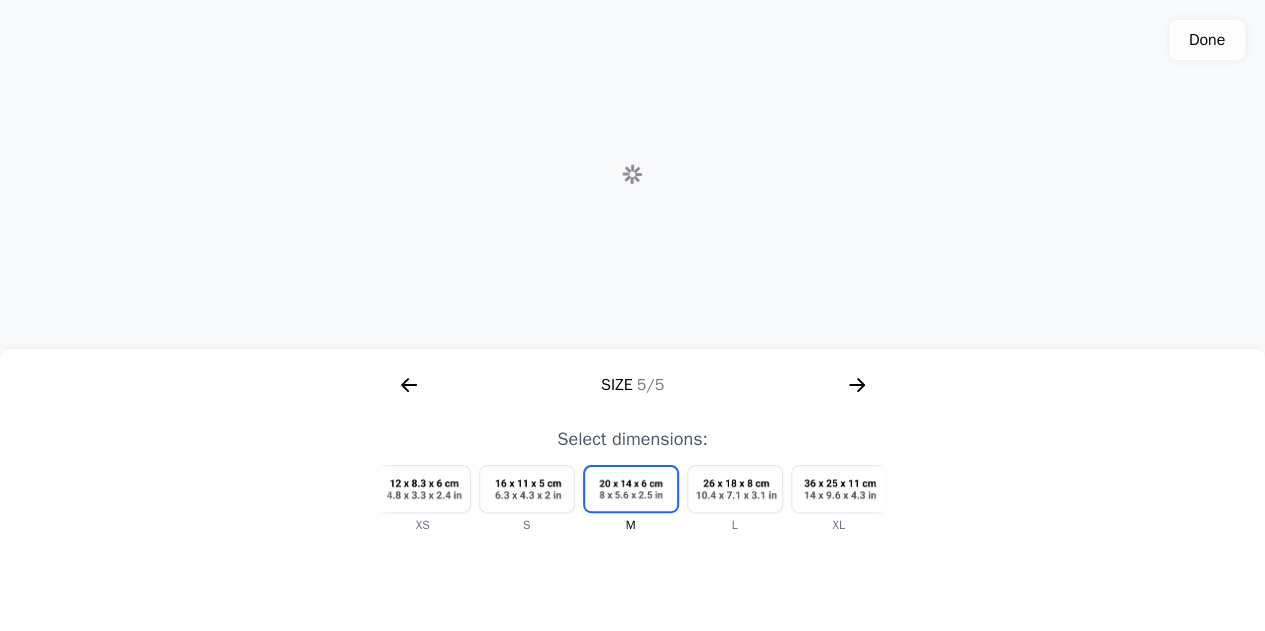 scroll, scrollTop: 0, scrollLeft: 24, axis: horizontal 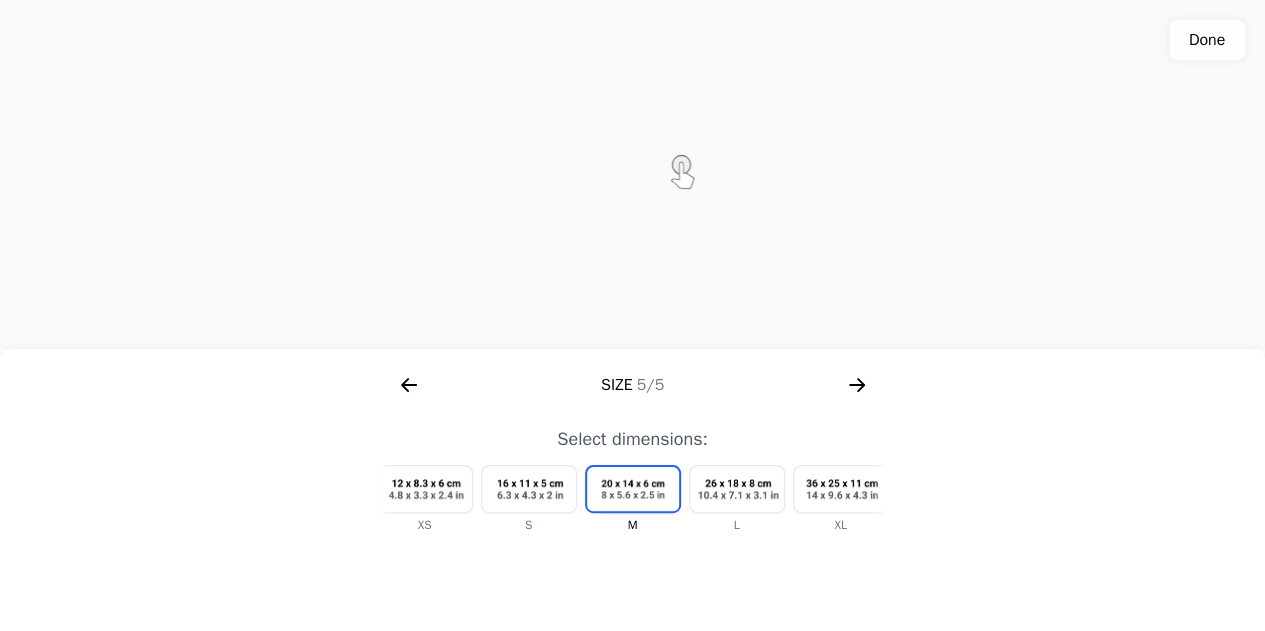 click at bounding box center (737, 489) 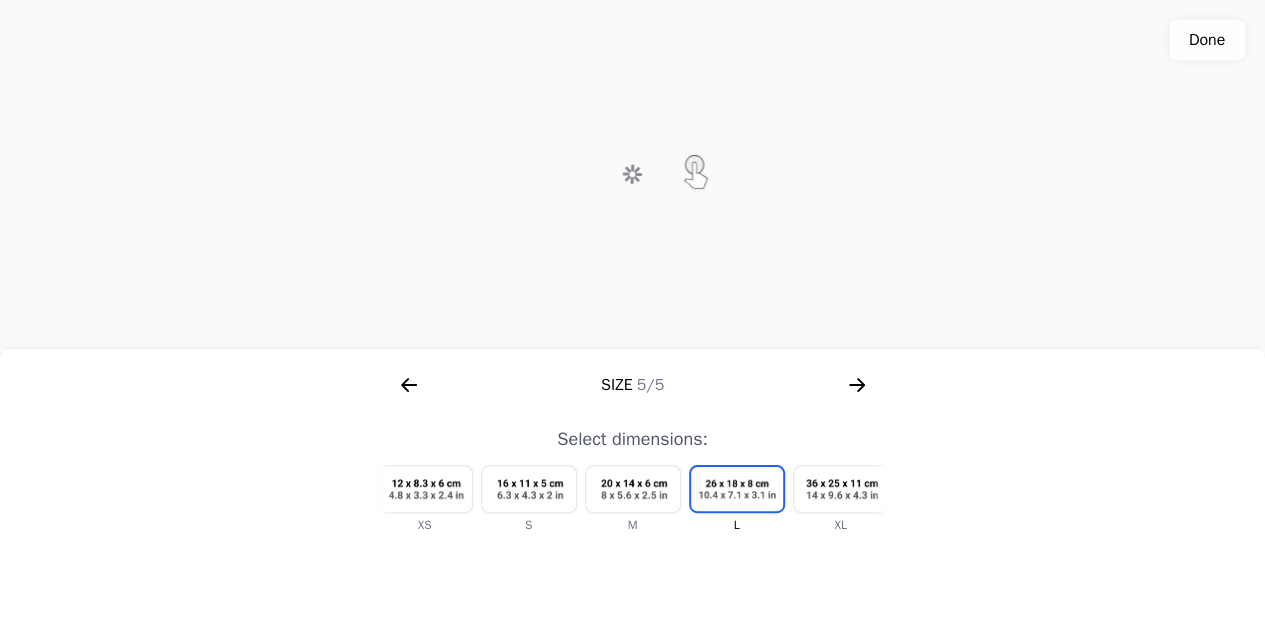 scroll, scrollTop: 0, scrollLeft: 60, axis: horizontal 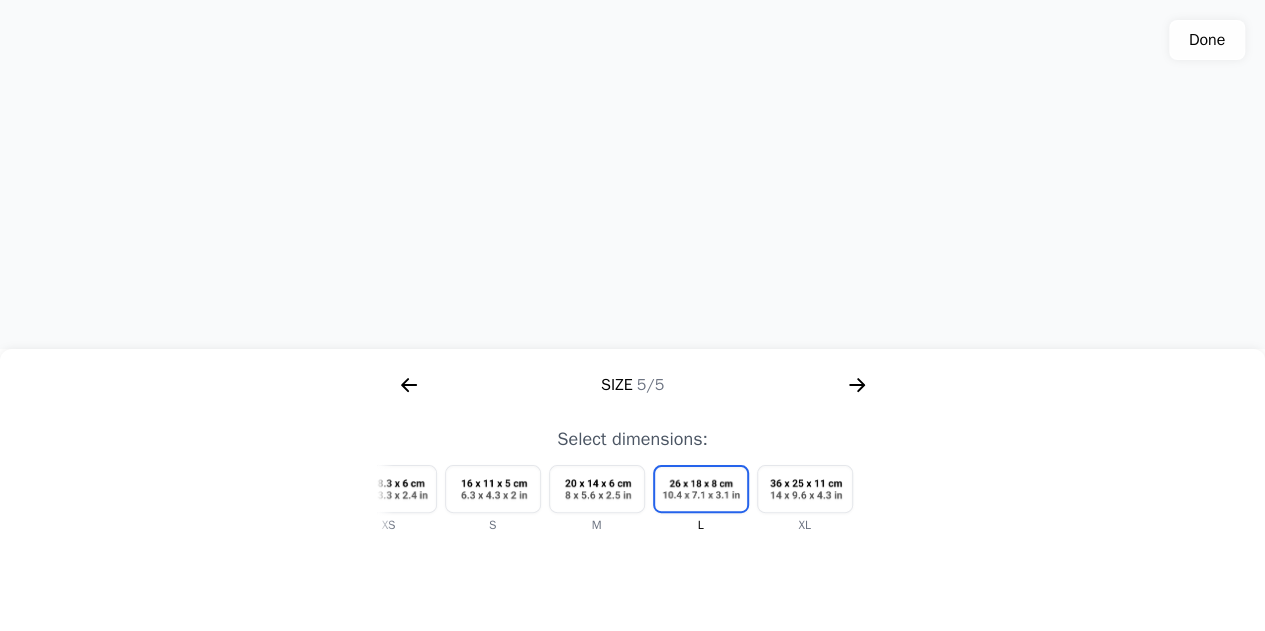 click 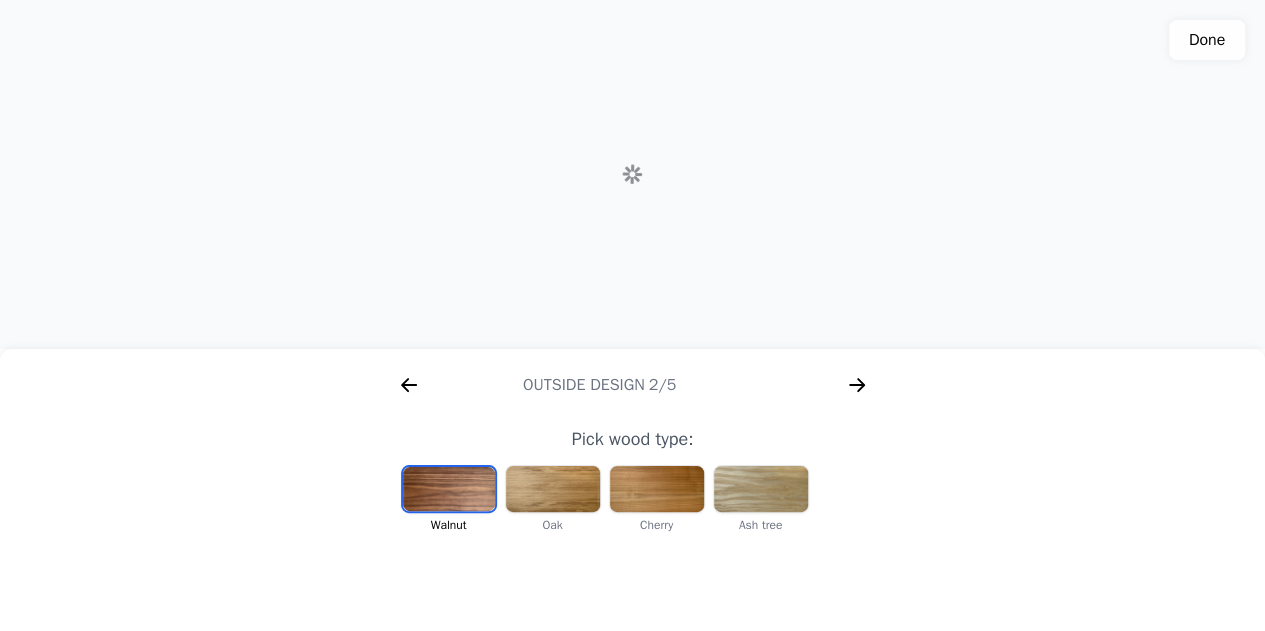 scroll, scrollTop: 0, scrollLeft: 256, axis: horizontal 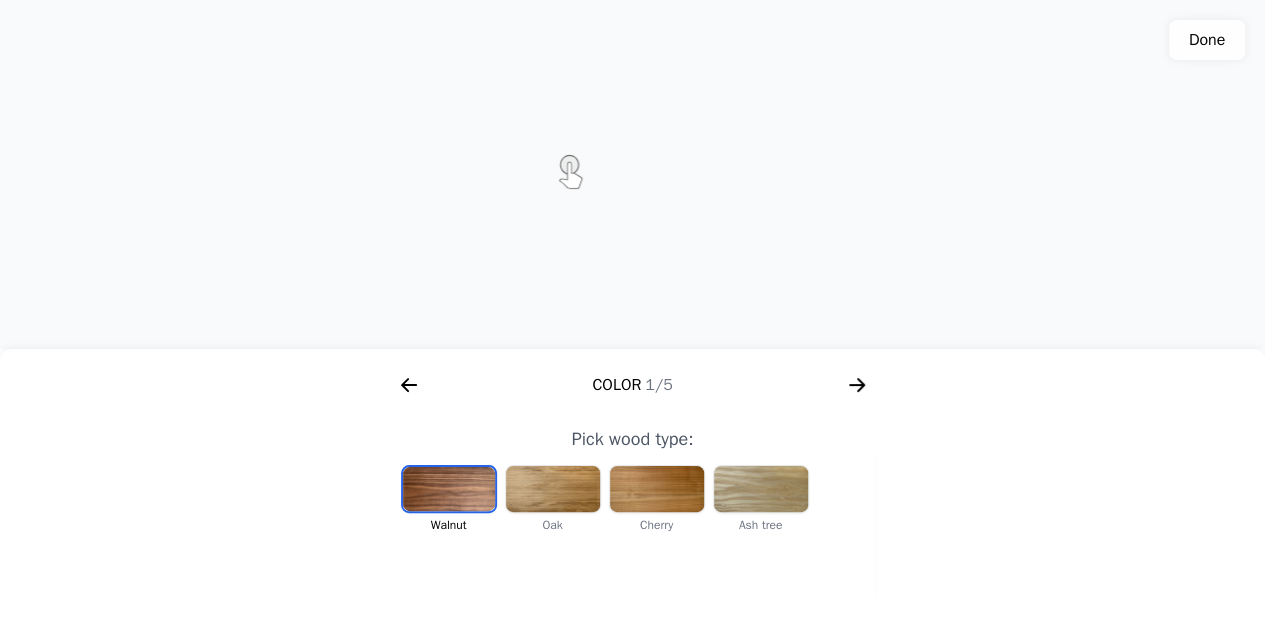 click 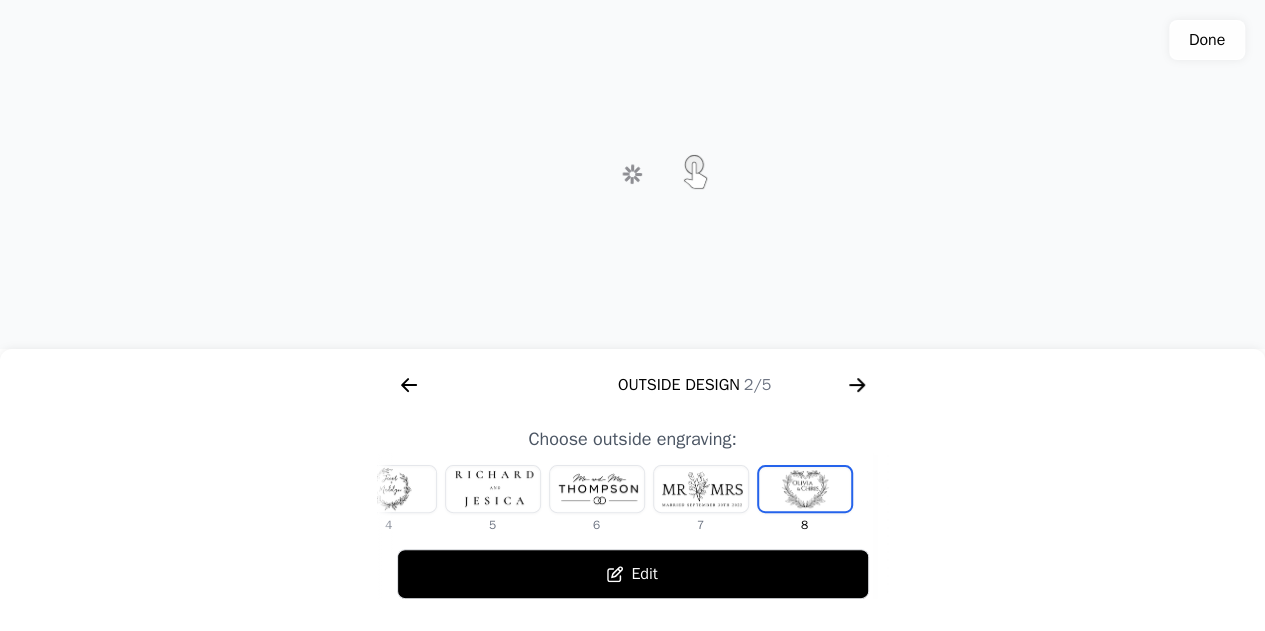 scroll, scrollTop: 0, scrollLeft: 768, axis: horizontal 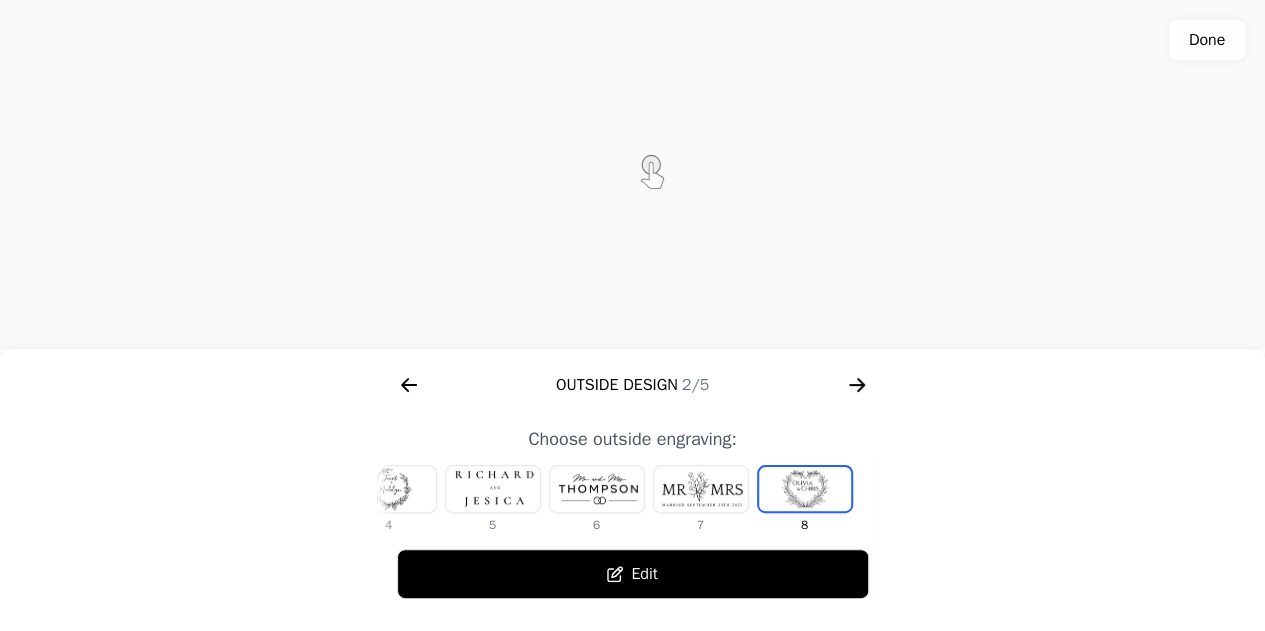 click on "1 2 3 4 5 6 7 8" 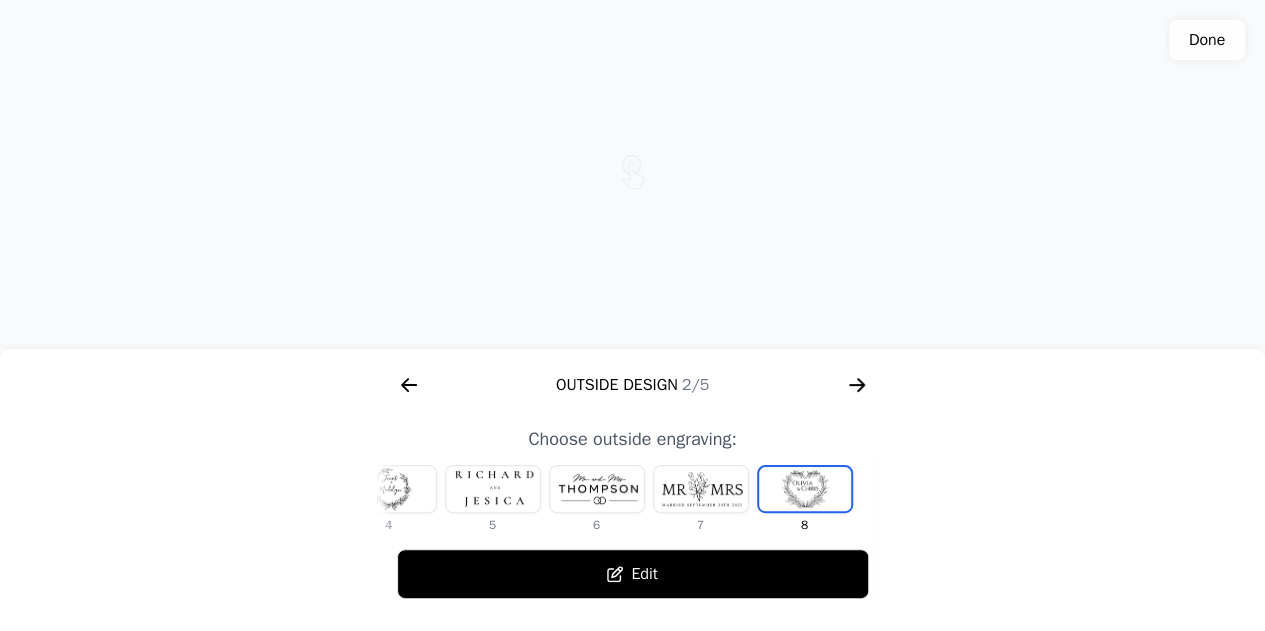 click on "1 2 3 4 5 6 7 8" 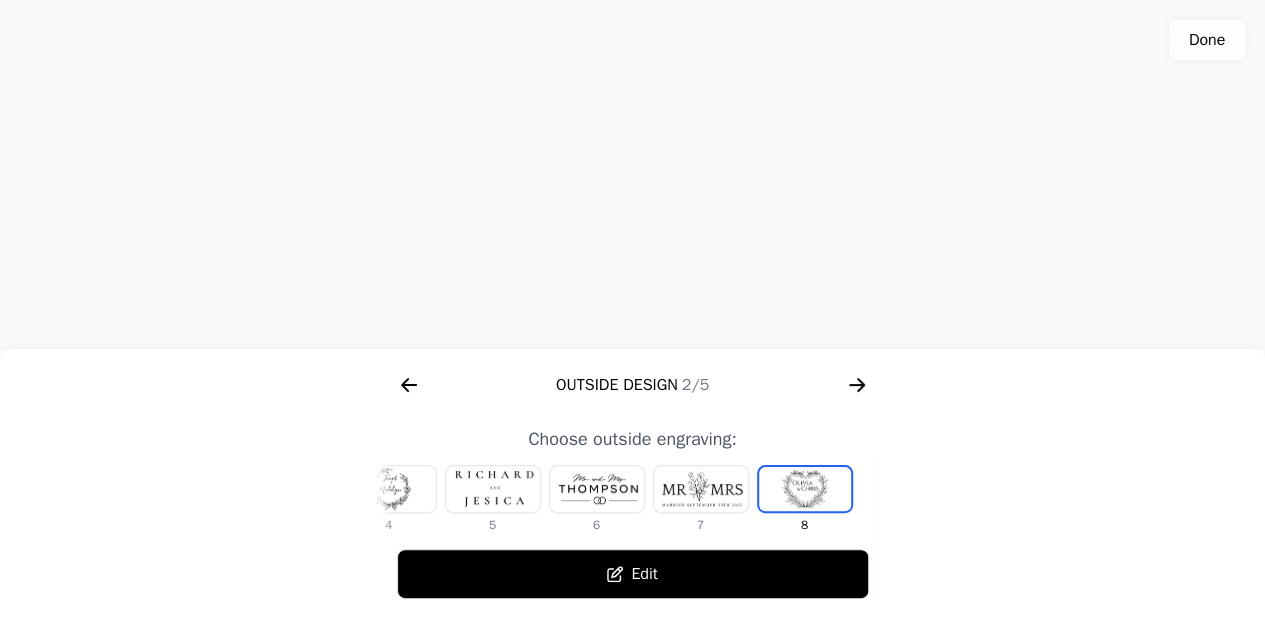 click on "Done" 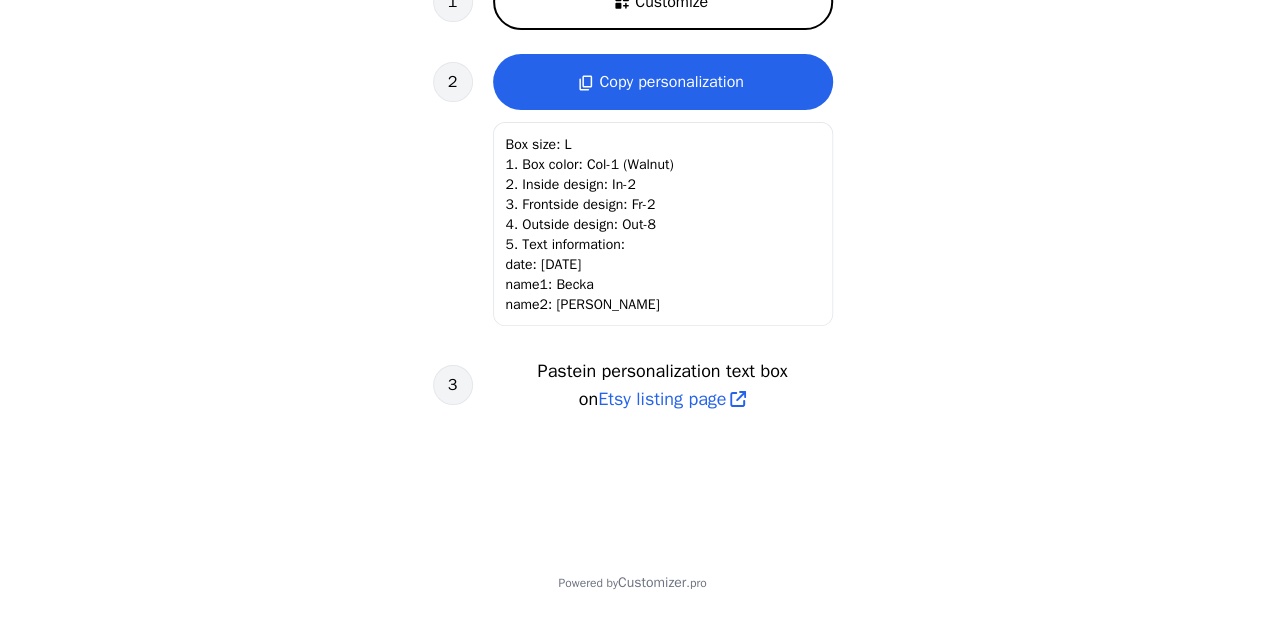 scroll, scrollTop: 686, scrollLeft: 0, axis: vertical 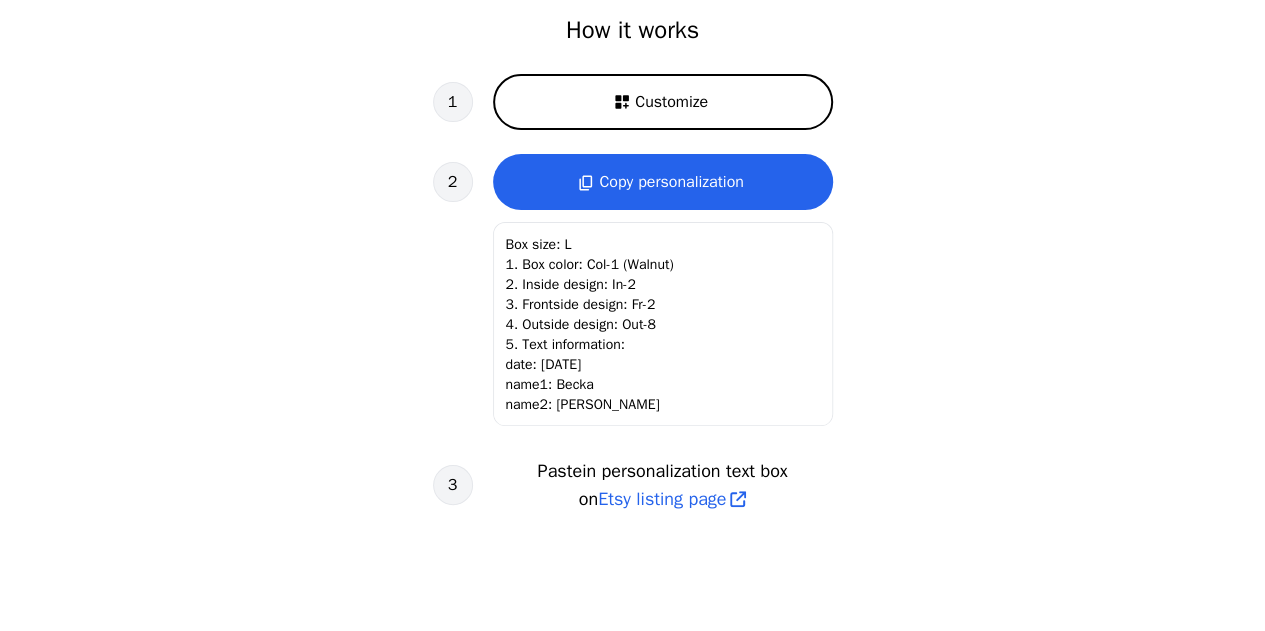 click on "Box size: L
1. Box color: Col-1 (Walnut)
2. Inside design: In-2
3. Frontside design: Fr-2
4. Outside design: Out-8
5. Text information:
date: [DATE]
name1: Becka
name2: [PERSON_NAME]" 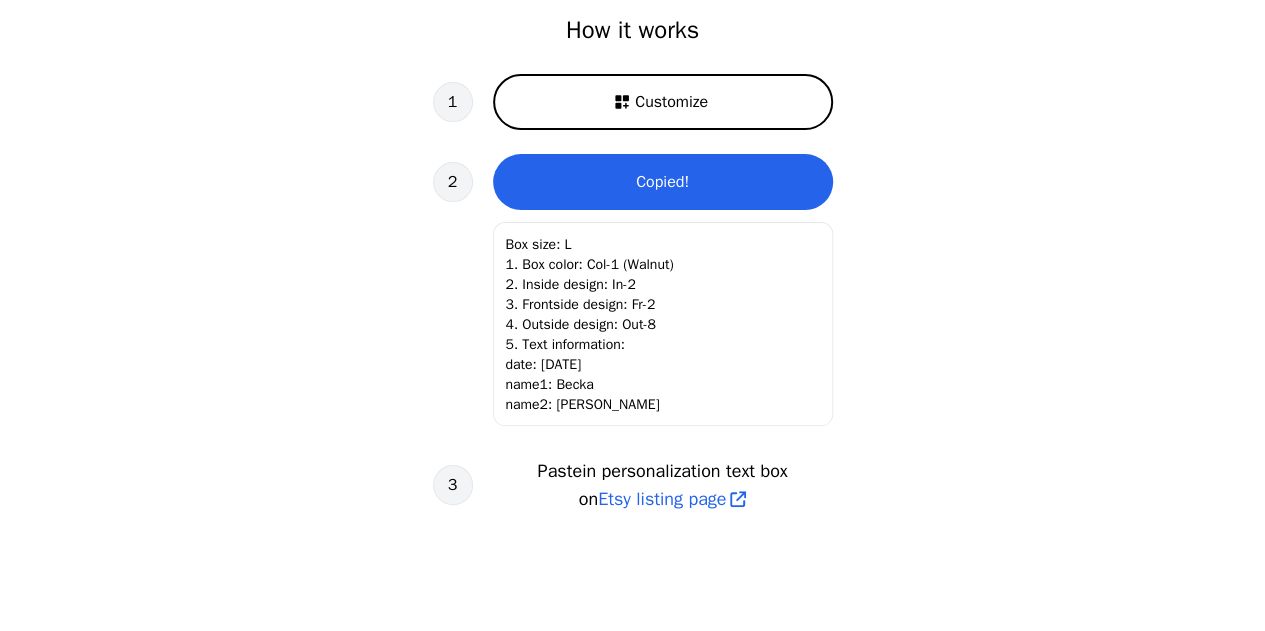 click on "Box size: L
1. Box color: Col-1 (Walnut)
2. Inside design: In-2
3. Frontside design: Fr-2
4. Outside design: Out-8
5. Text information:
date: [DATE]
name1: Becka
name2: [PERSON_NAME]" 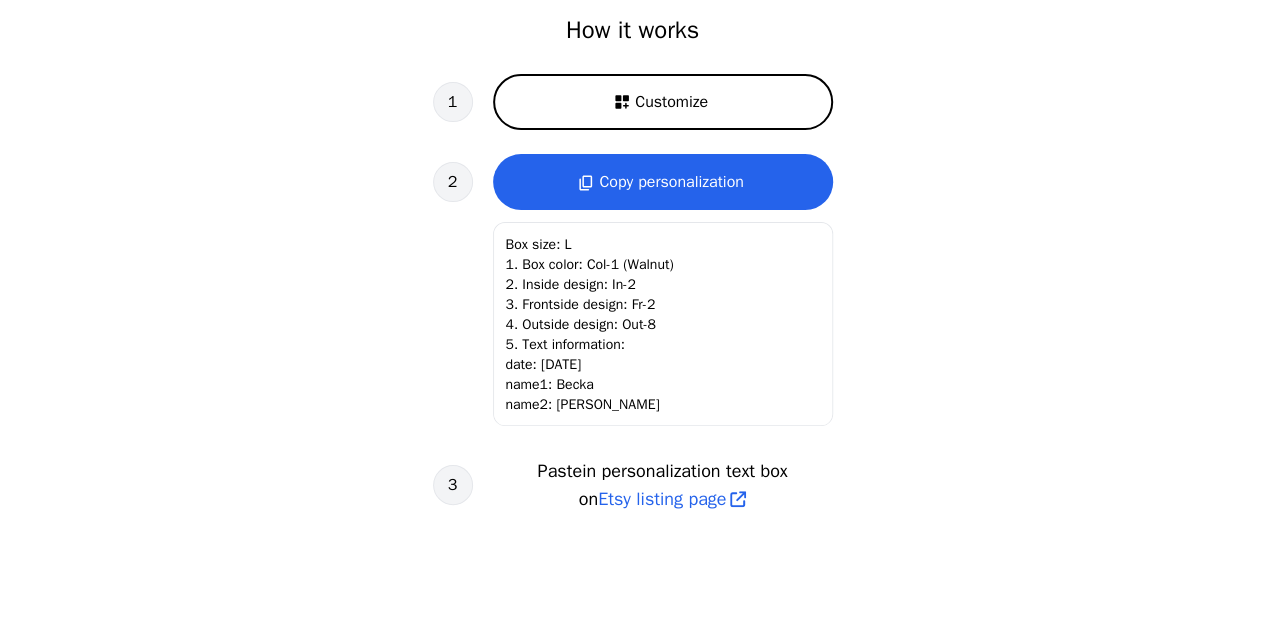drag, startPoint x: 678, startPoint y: 294, endPoint x: 666, endPoint y: 311, distance: 20.808653 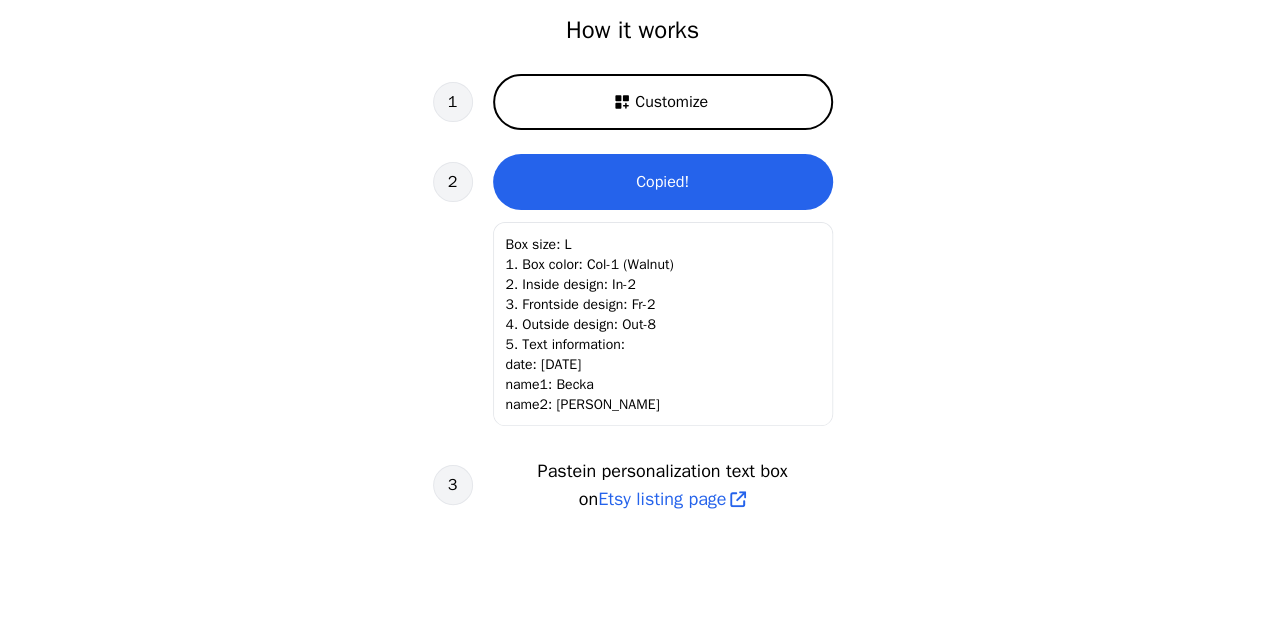 click on "Box size: L
1. Box color: Col-1 (Walnut)
2. Inside design: In-2
3. Frontside design: Fr-2
4. Outside design: Out-8
5. Text information:
date: [DATE]
name1: Becka
name2: [PERSON_NAME]" 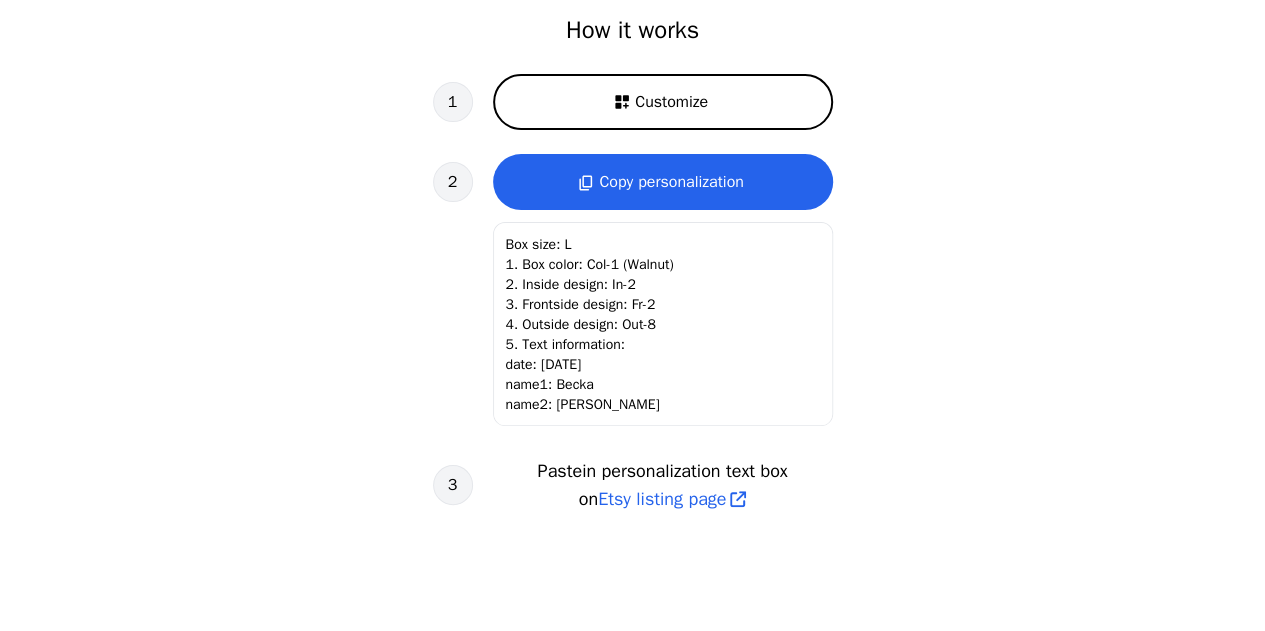 click on "Box size: L
1. Box color: Col-1 (Walnut)
2. Inside design: In-2
3. Frontside design: Fr-2
4. Outside design: Out-8
5. Text information:
date: [DATE]
name1: Becka
name2: [PERSON_NAME]" 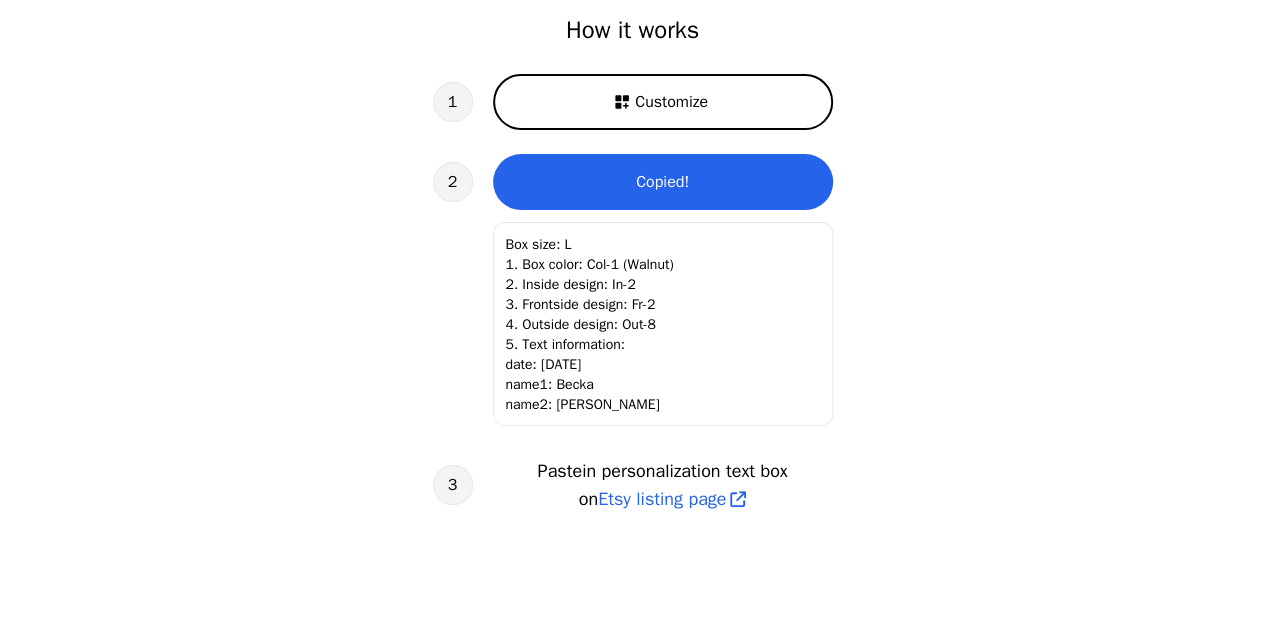 click on "Box size: L
1. Box color: Col-1 (Walnut)
2. Inside design: In-2
3. Frontside design: Fr-2
4. Outside design: Out-8
5. Text information:
date: [DATE]
name1: Becka
name2: [PERSON_NAME]" 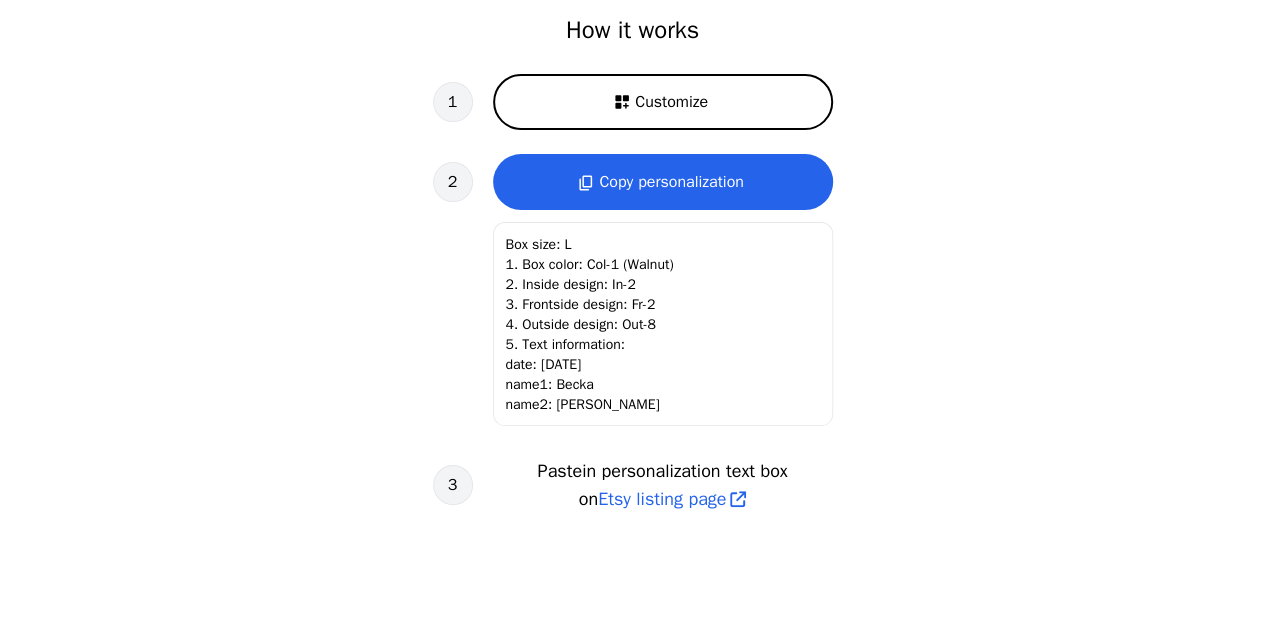 drag, startPoint x: 578, startPoint y: 407, endPoint x: 498, endPoint y: 238, distance: 186.9786 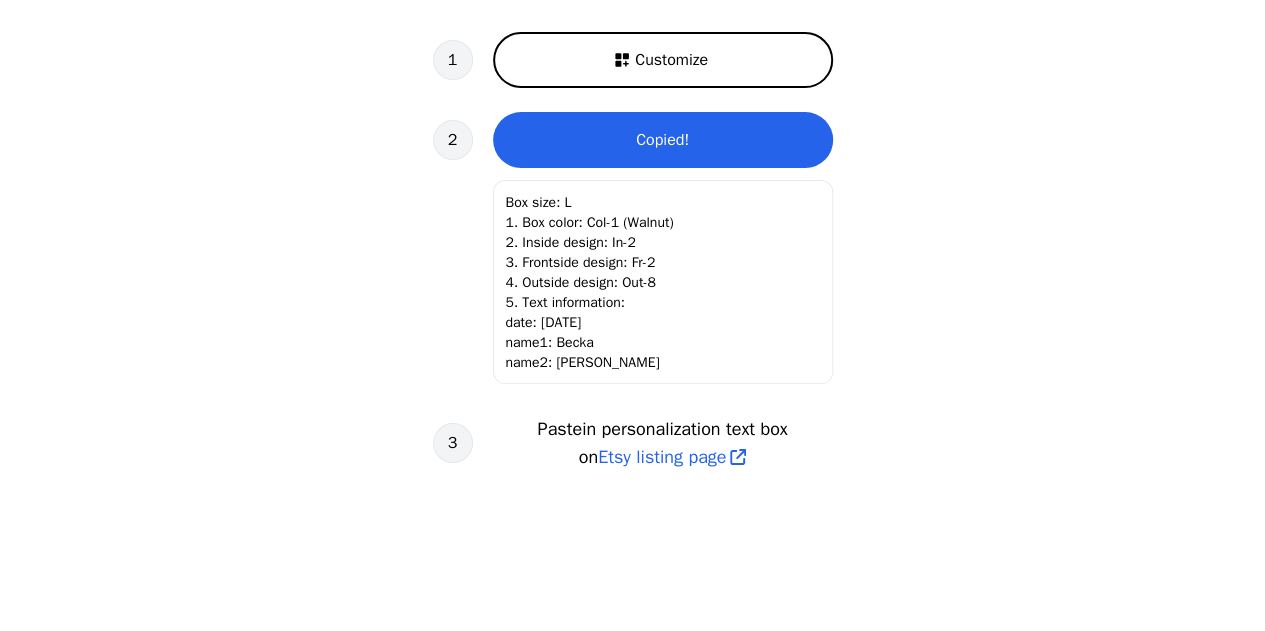 scroll, scrollTop: 786, scrollLeft: 0, axis: vertical 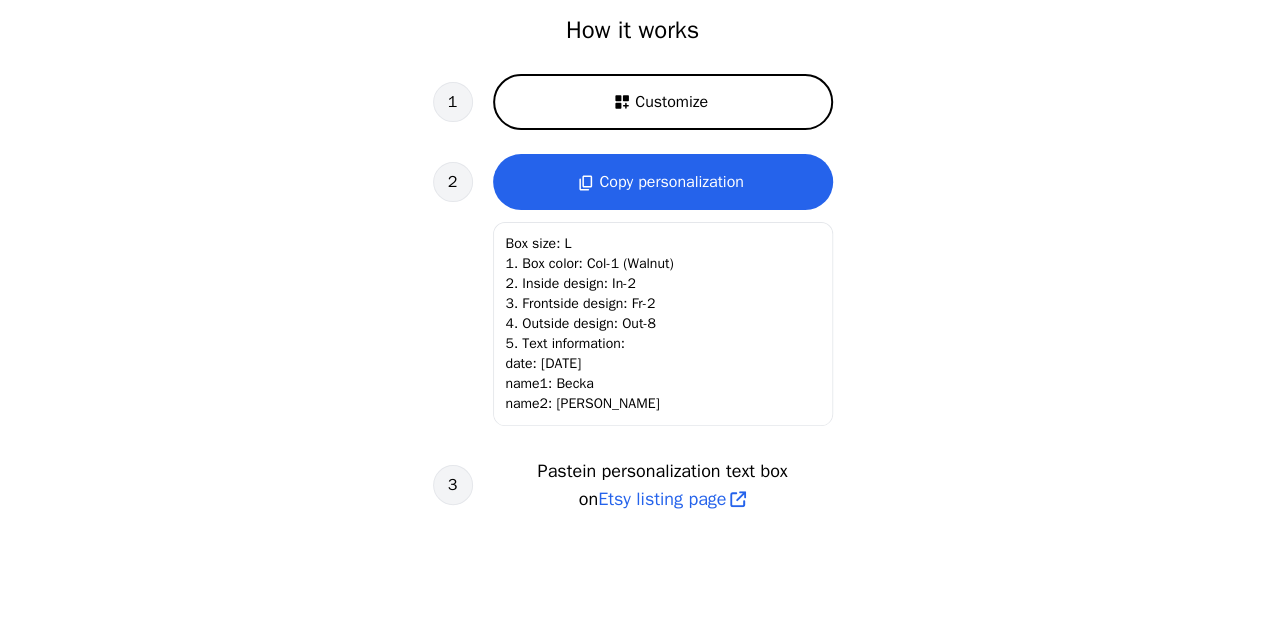 click on "Customize Wooden Memory Box Personalized gift How it works 1 Customize 2 Copy personalization Box size: L
1. Box color: Col-1 (Walnut)
2. Inside design: In-2
3. Frontside design: Fr-2
4. Outside design: Out-8
5. Text information:
date: [DATE]
name1: Becka
name2: [PERSON_NAME] size: L
1. Box color: Col-1 (Walnut)
2. Inside design: In-2
3. Frontside design: Fr-2
4. Outside design: Out-8
5. Text information:
date: [DATE]
name1: Becka
name2: [PERSON_NAME] 3 Paste  in personalization text box on  Etsy listing page  Powered by  Customizer .pro" at bounding box center [632, 23] 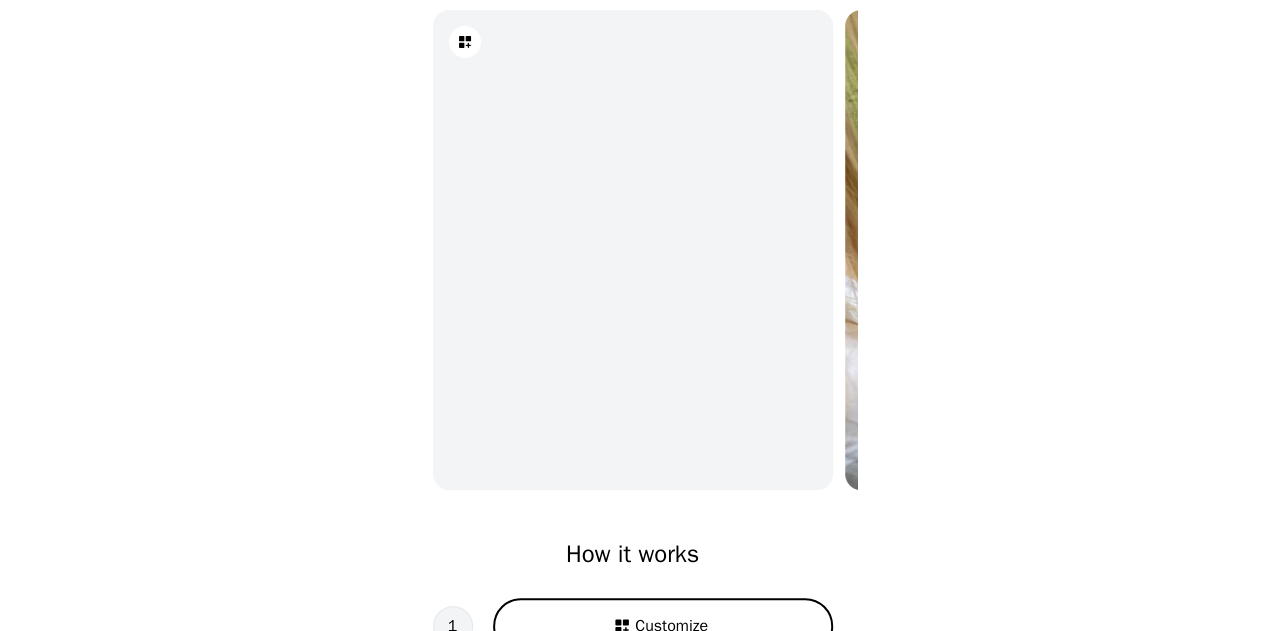 scroll, scrollTop: 286, scrollLeft: 0, axis: vertical 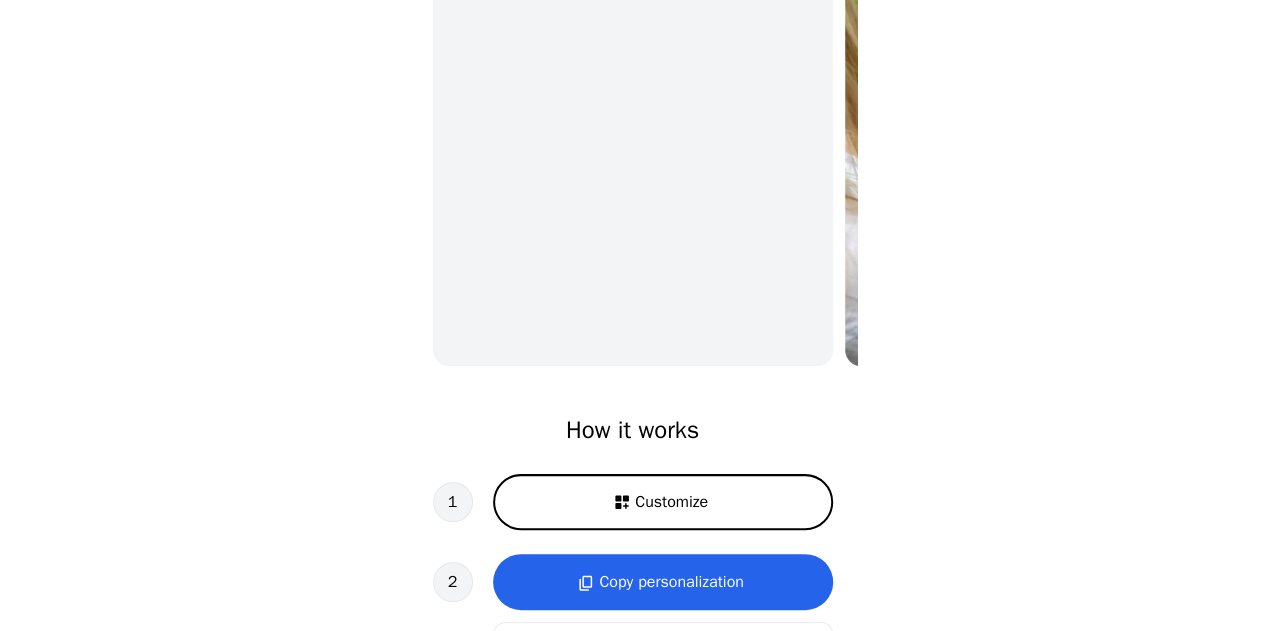 click on "Customize Wooden Memory Box Personalized gift How it works 1 Customize 2 Copy personalization Box size: L
1. Box color: Col-1 (Walnut)
2. Inside design: In-2
3. Frontside design: Fr-2
4. Outside design: Out-8
5. Text information:
date: [DATE]
name1: Becka
name2: [PERSON_NAME] size: L
1. Box color: Col-1 (Walnut)
2. Inside design: In-2
3. Frontside design: Fr-2
4. Outside design: Out-8
5. Text information:
date: [DATE]
name1: Becka
name2: [PERSON_NAME] 3 Paste  in personalization text box on  Etsy listing page  Powered by  Customizer .pro" at bounding box center (632, 423) 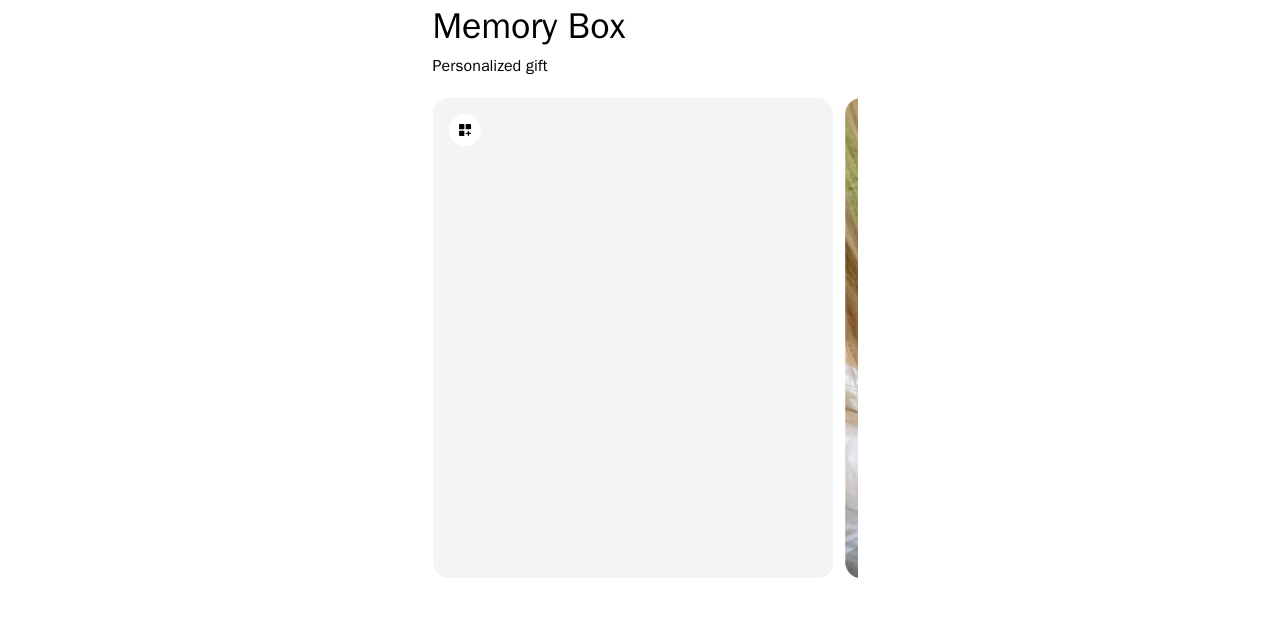 scroll, scrollTop: 0, scrollLeft: 0, axis: both 